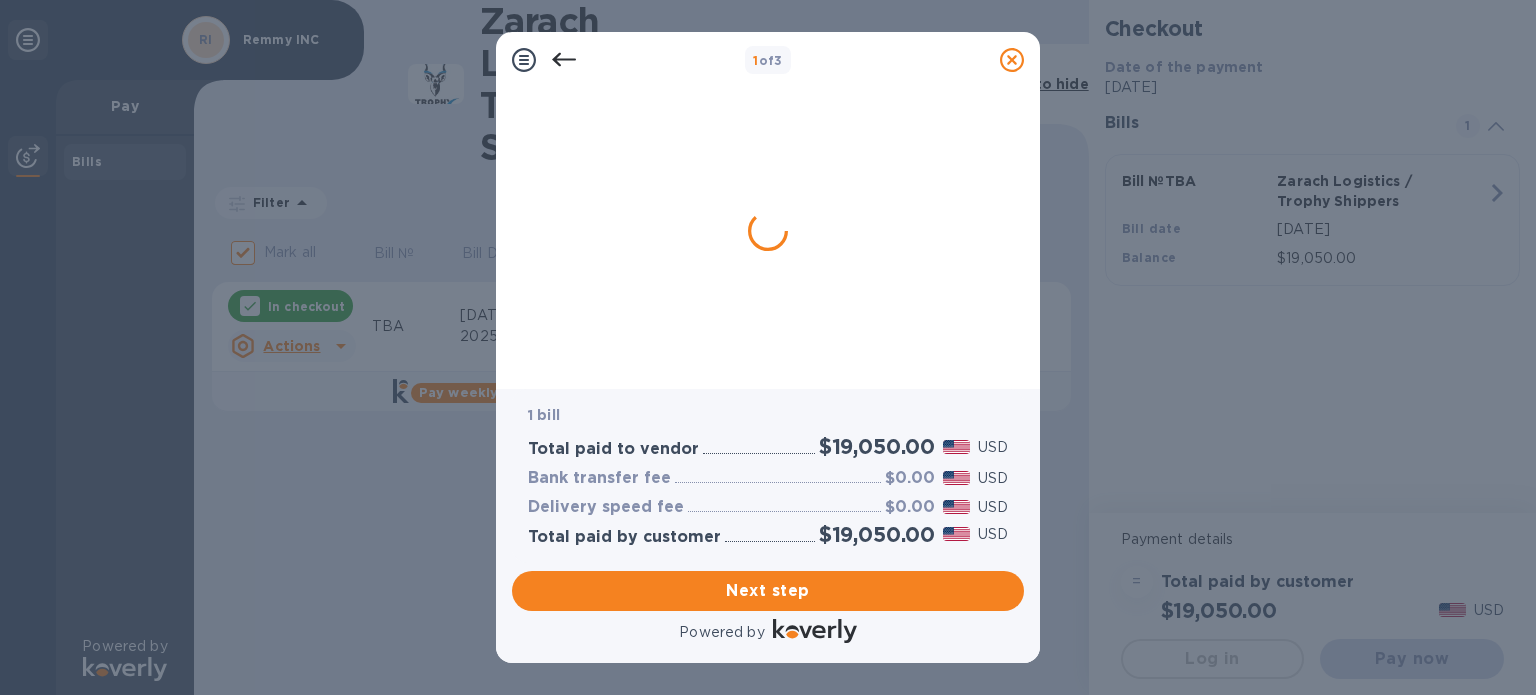 scroll, scrollTop: 0, scrollLeft: 0, axis: both 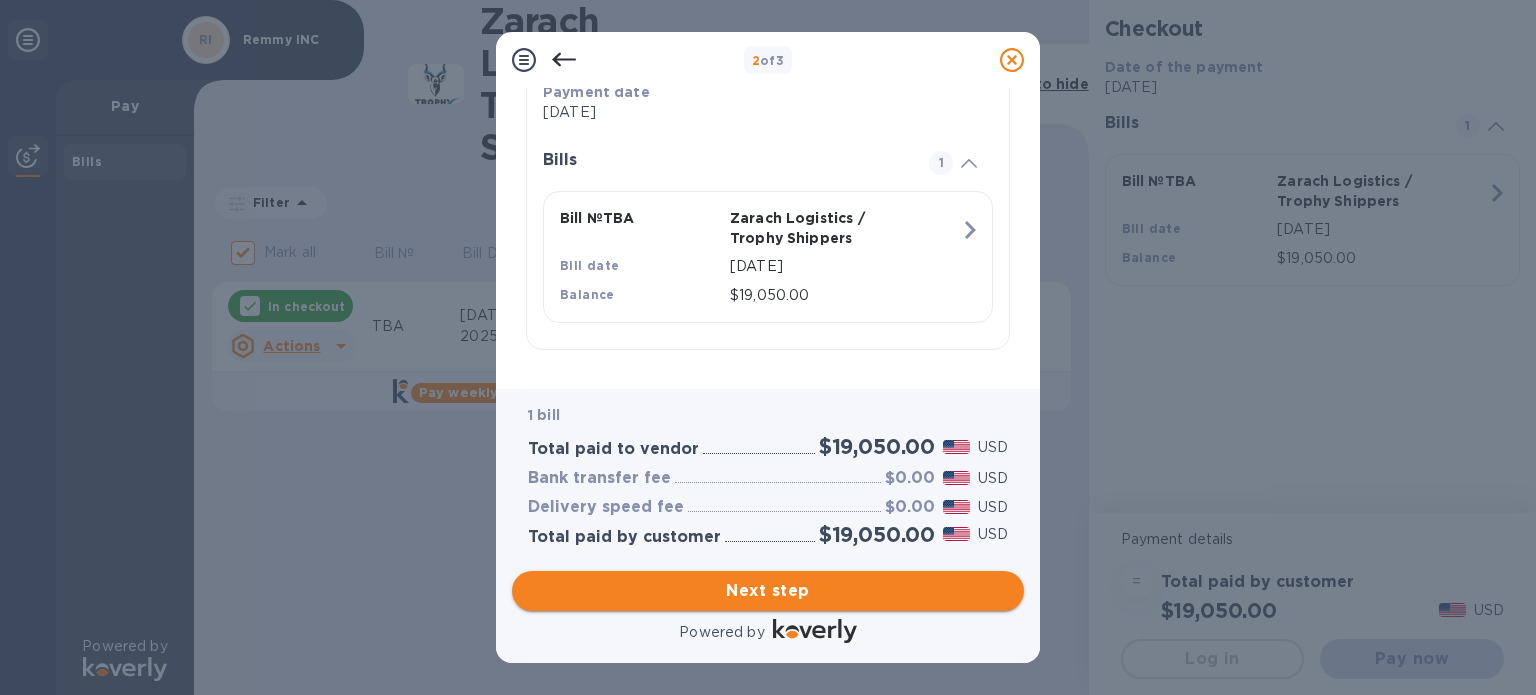click on "Next step" at bounding box center (768, 591) 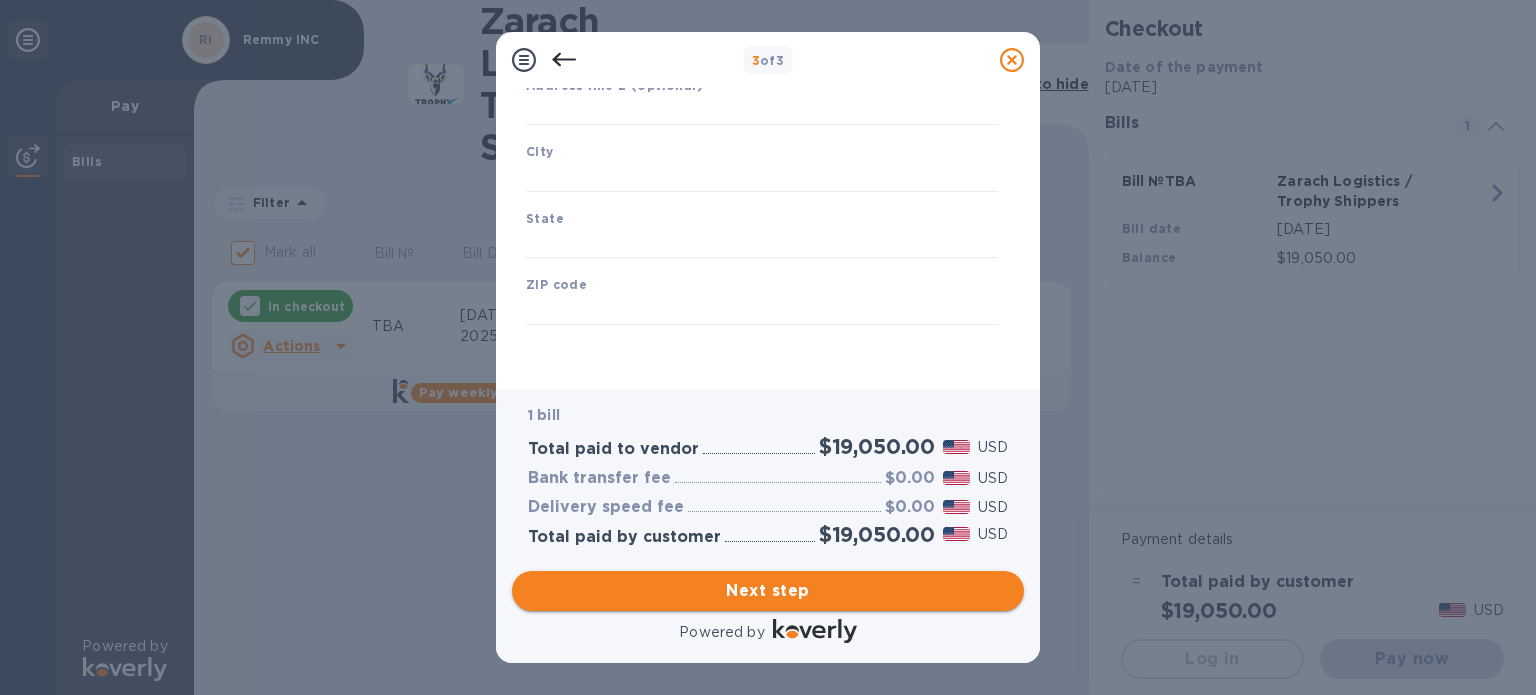 type on "[GEOGRAPHIC_DATA]" 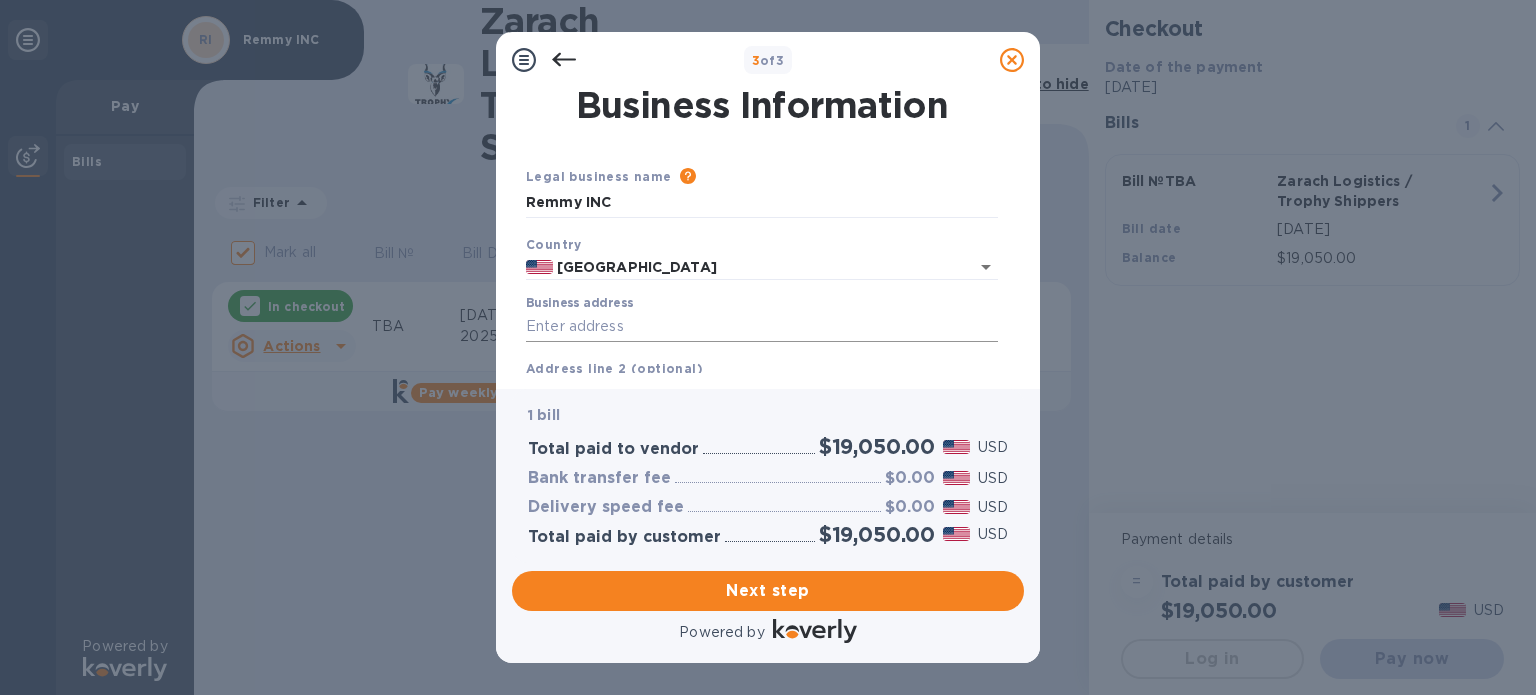 scroll, scrollTop: 100, scrollLeft: 0, axis: vertical 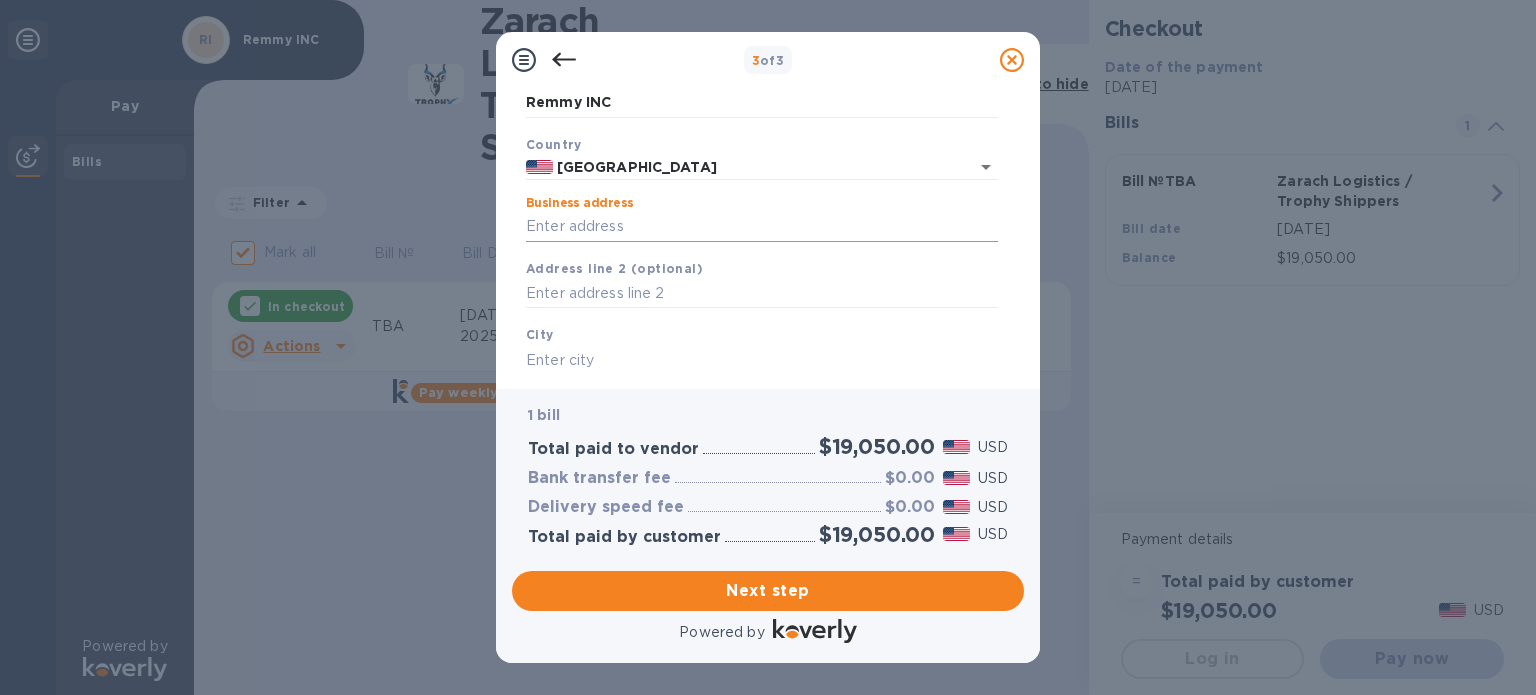click on "Business address" at bounding box center (762, 227) 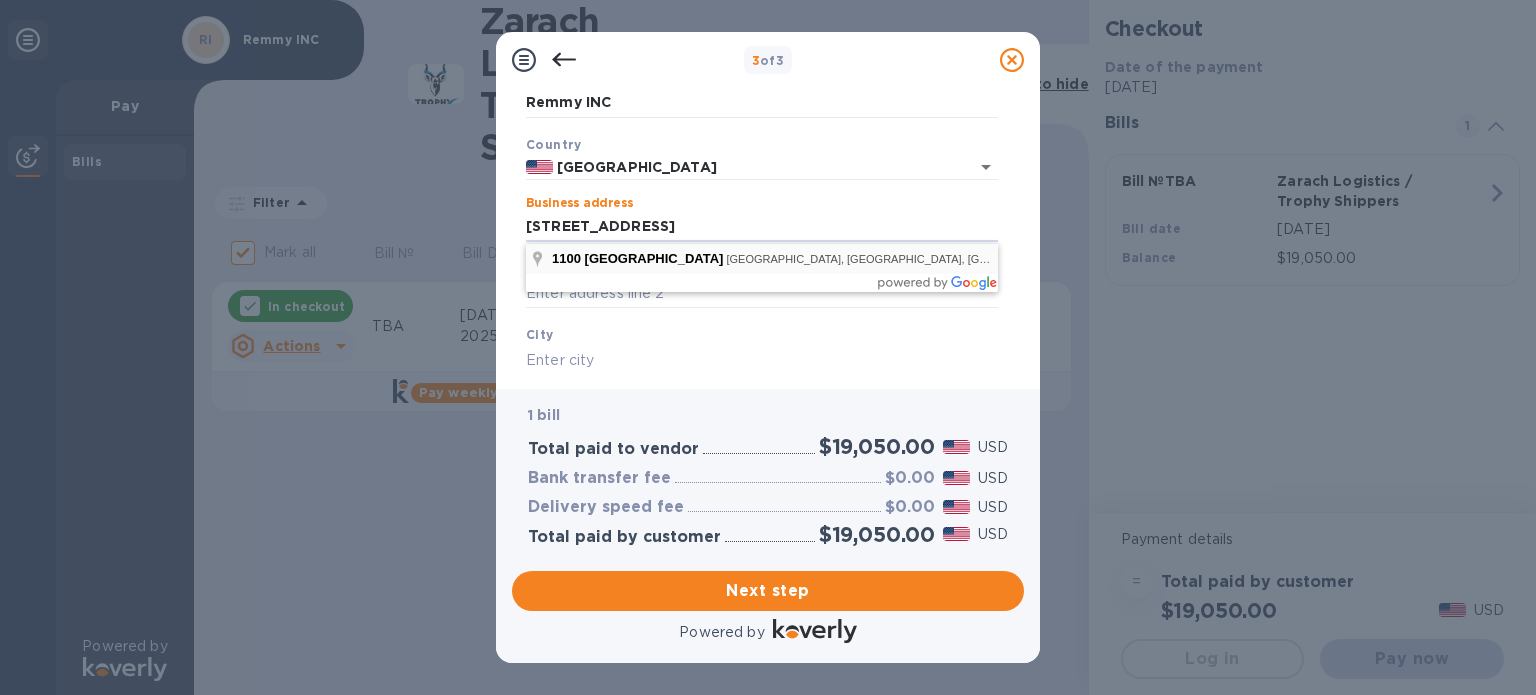 type on "[STREET_ADDRESS]" 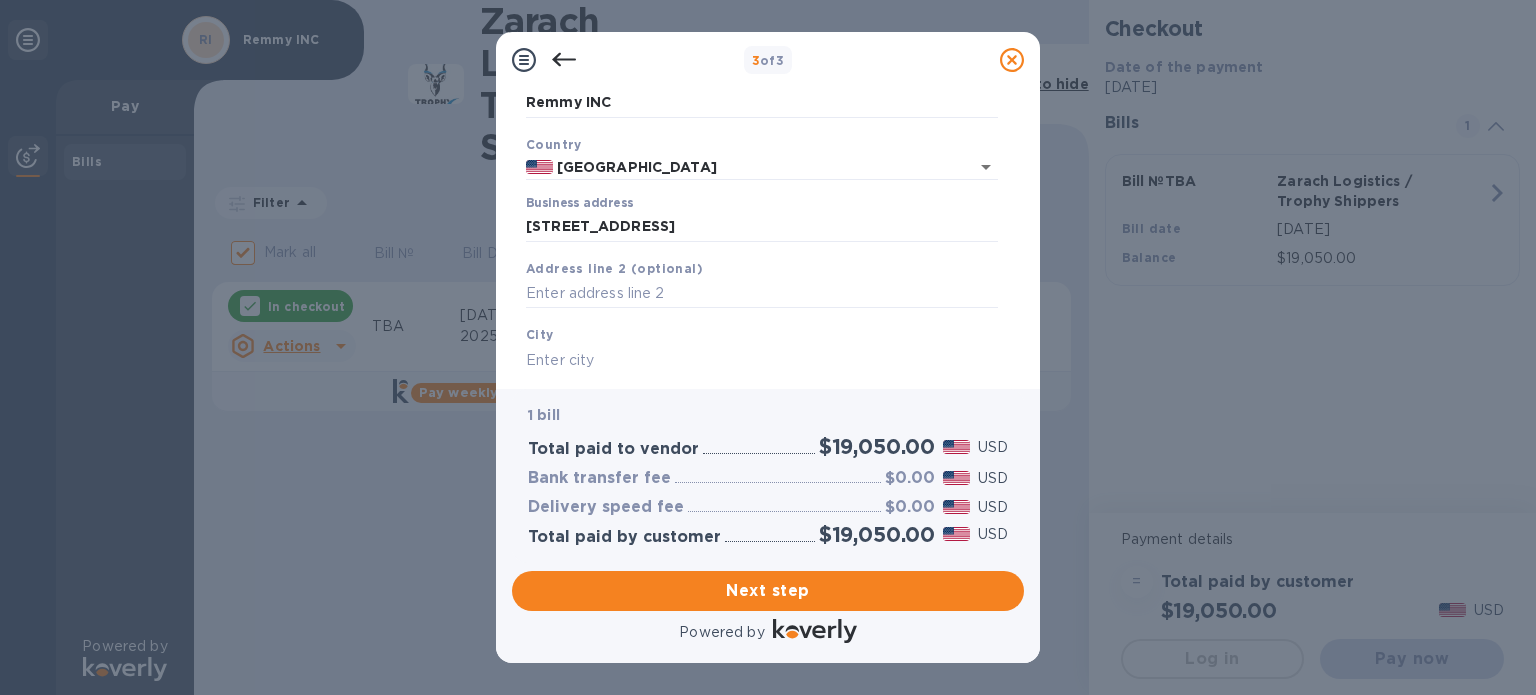 type on "[GEOGRAPHIC_DATA]" 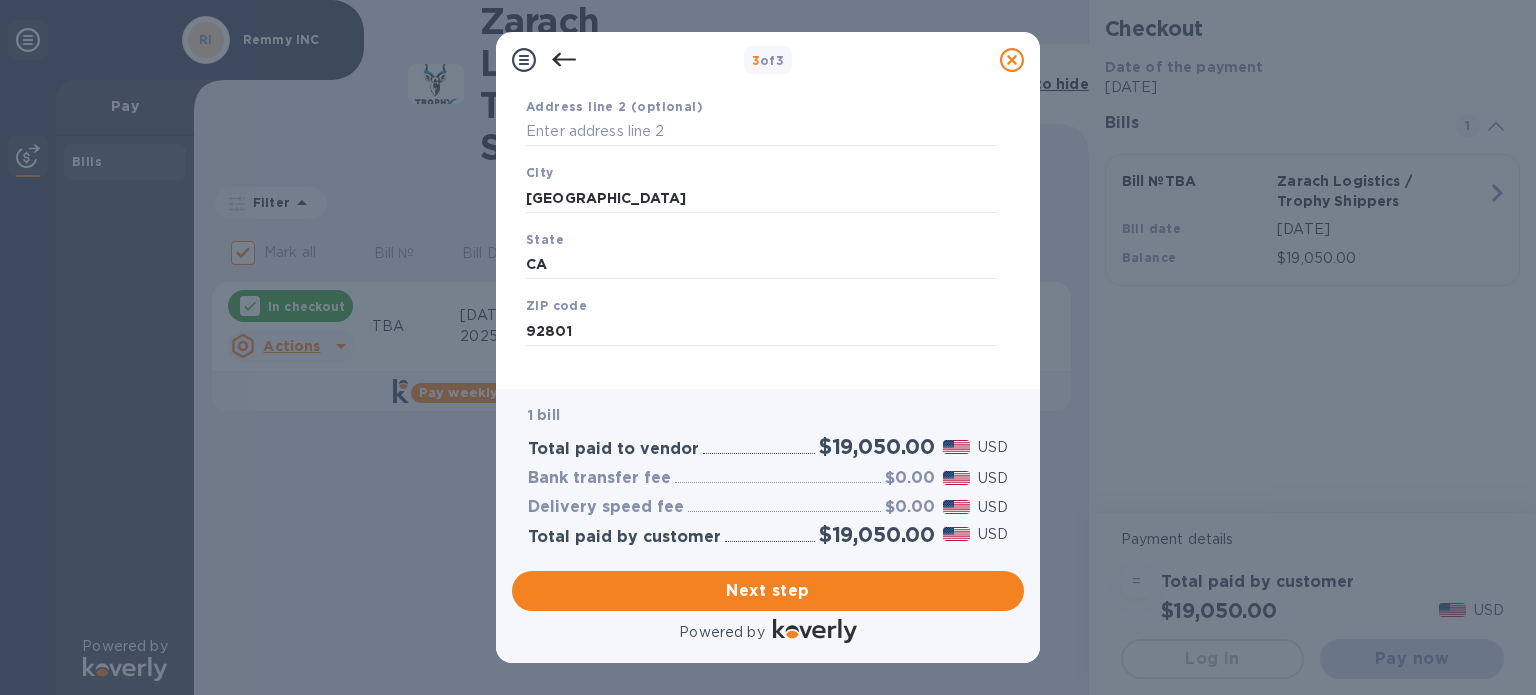 scroll, scrollTop: 285, scrollLeft: 0, axis: vertical 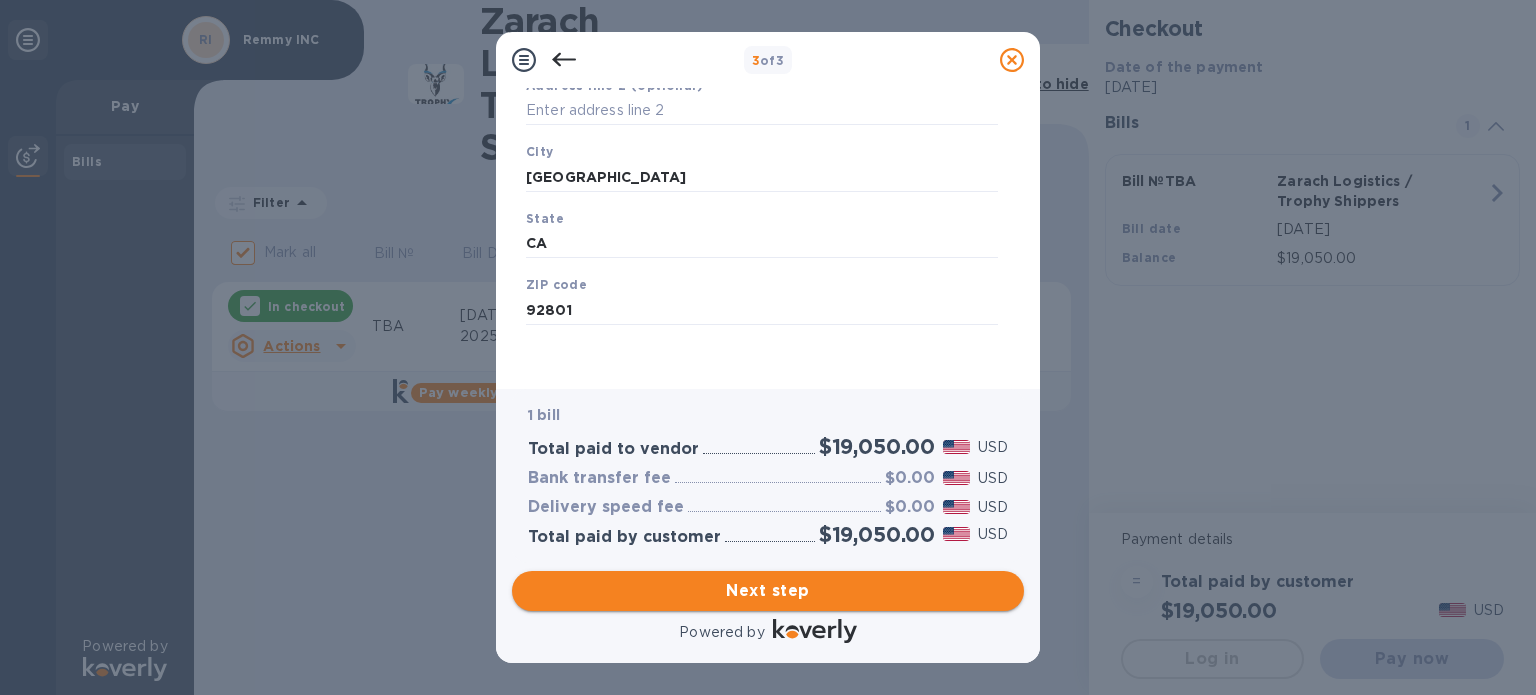 click on "Next step" at bounding box center (768, 591) 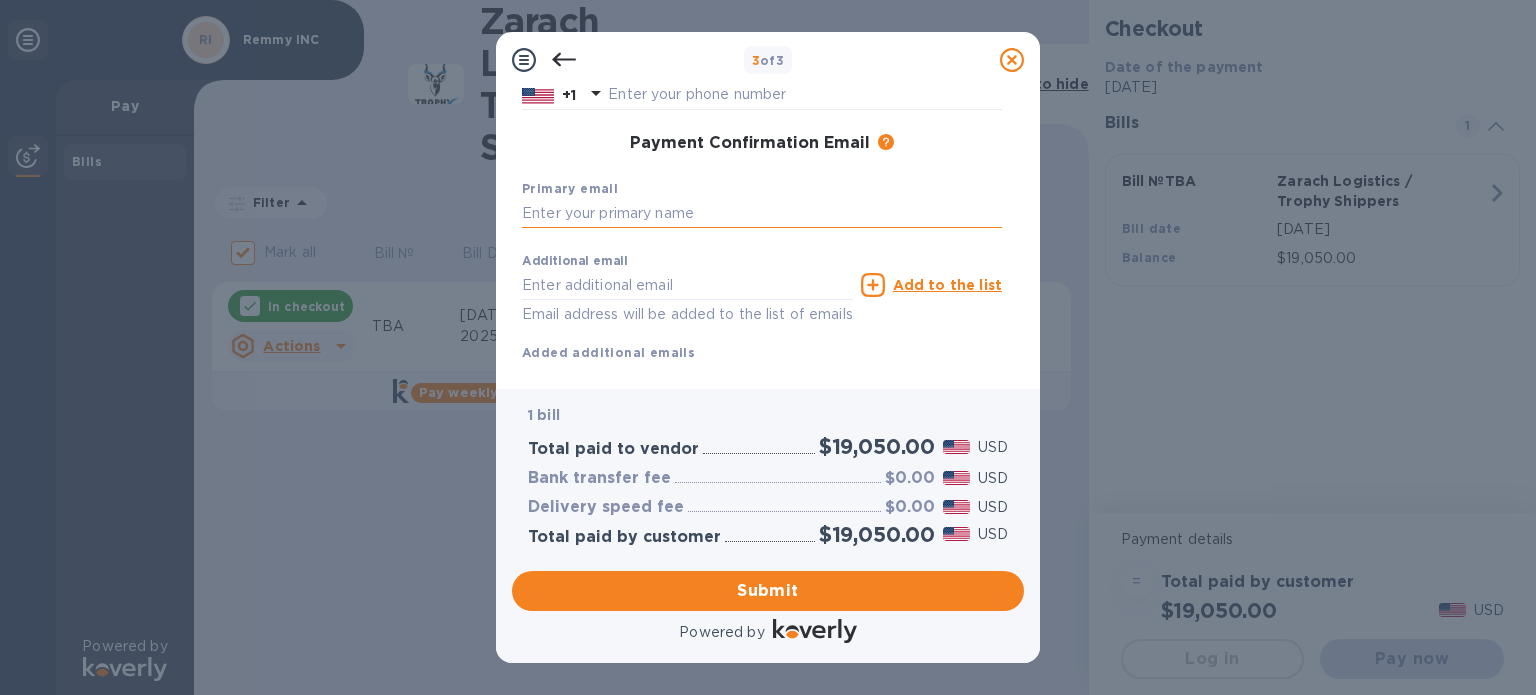 click at bounding box center [762, 214] 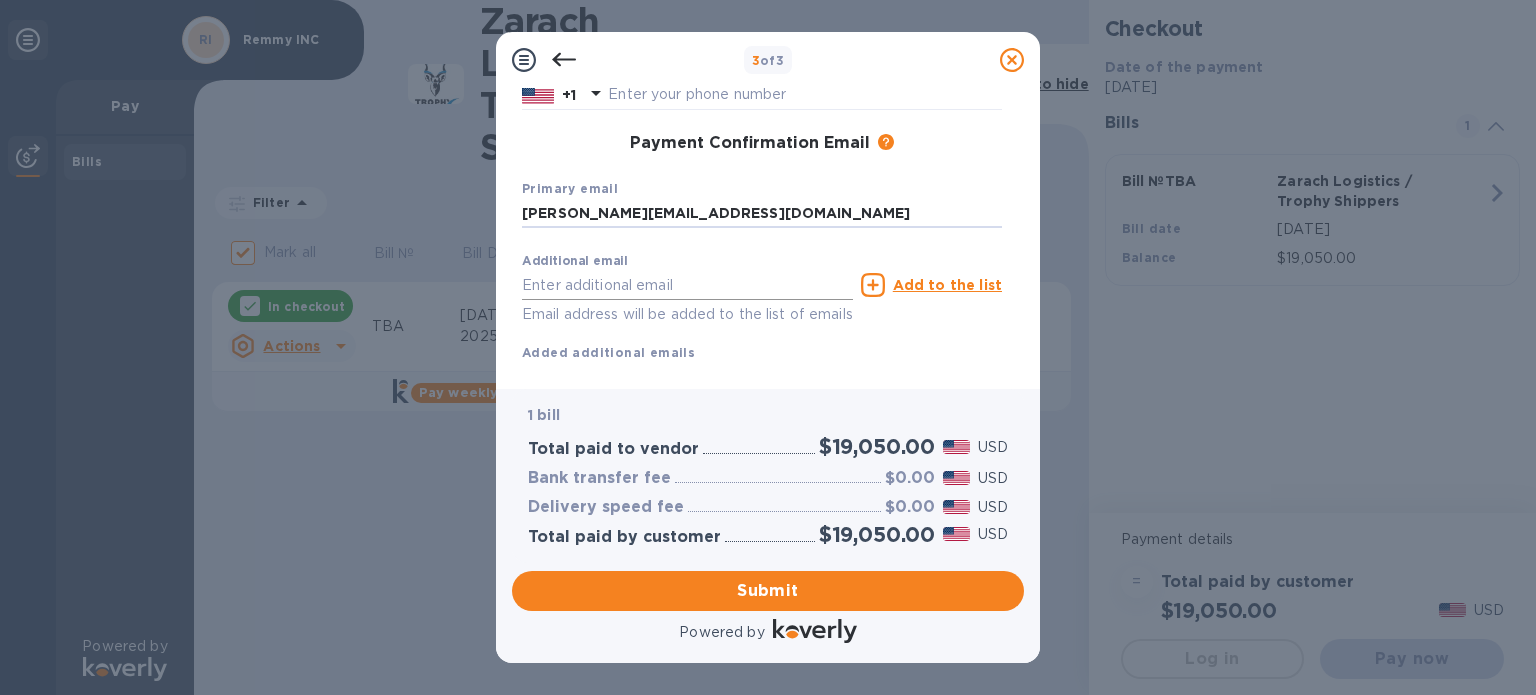 type on "[PERSON_NAME][EMAIL_ADDRESS][DOMAIN_NAME]" 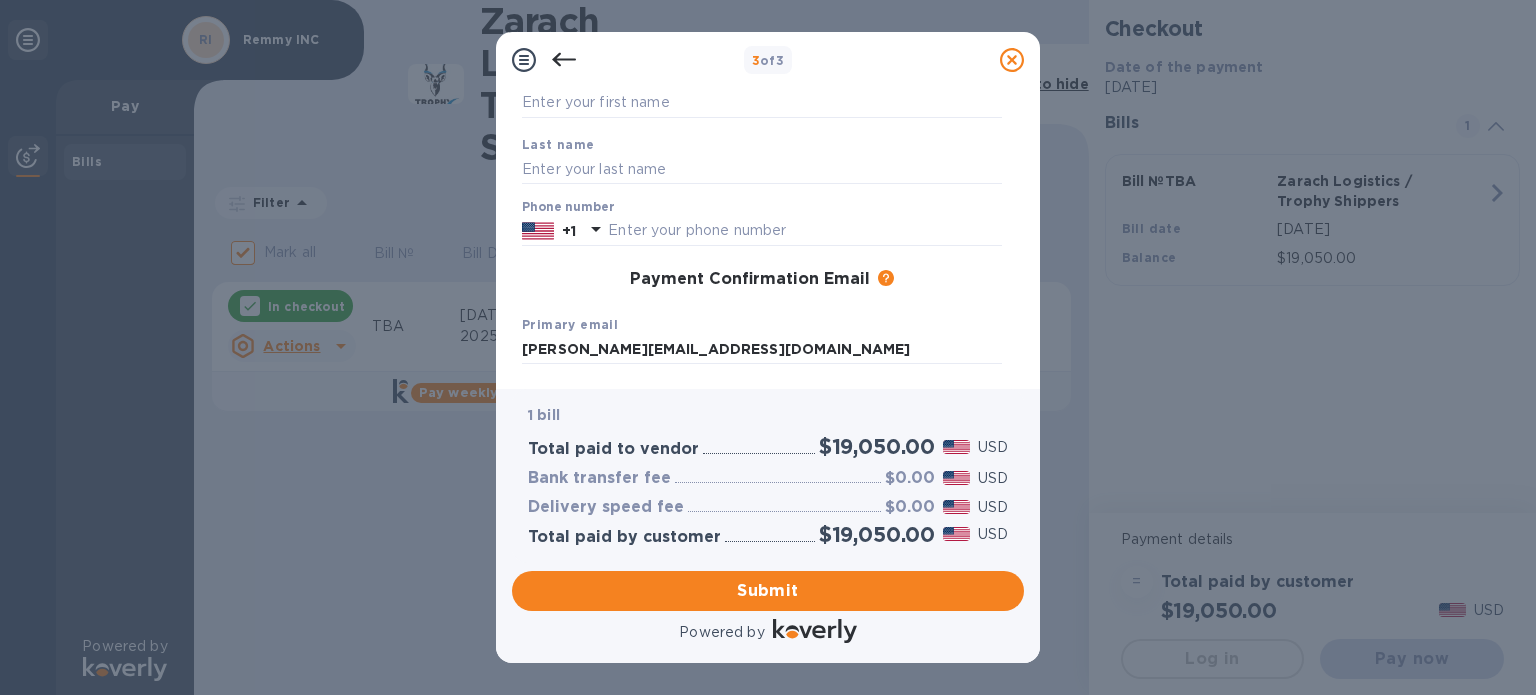 scroll, scrollTop: 0, scrollLeft: 0, axis: both 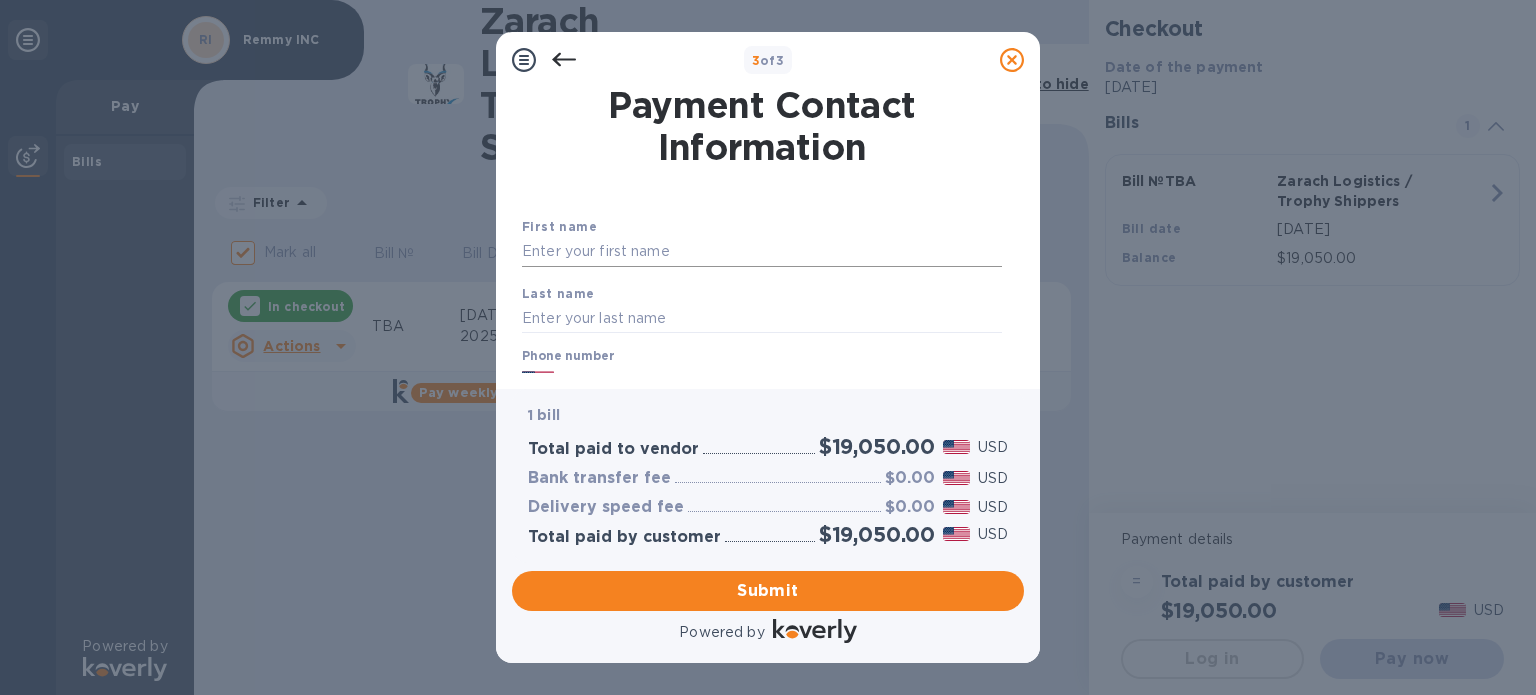 drag, startPoint x: 600, startPoint y: 247, endPoint x: 608, endPoint y: 258, distance: 13.601471 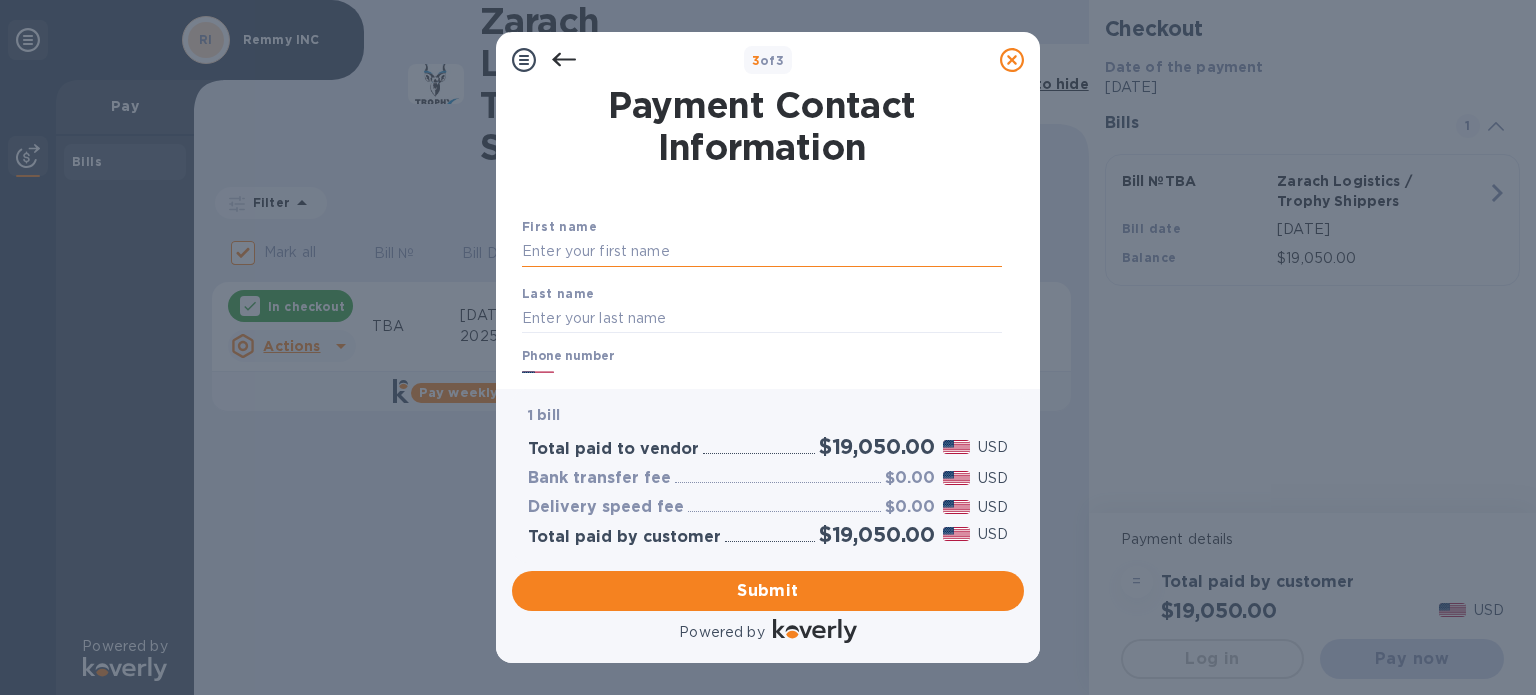 type on "Harish" 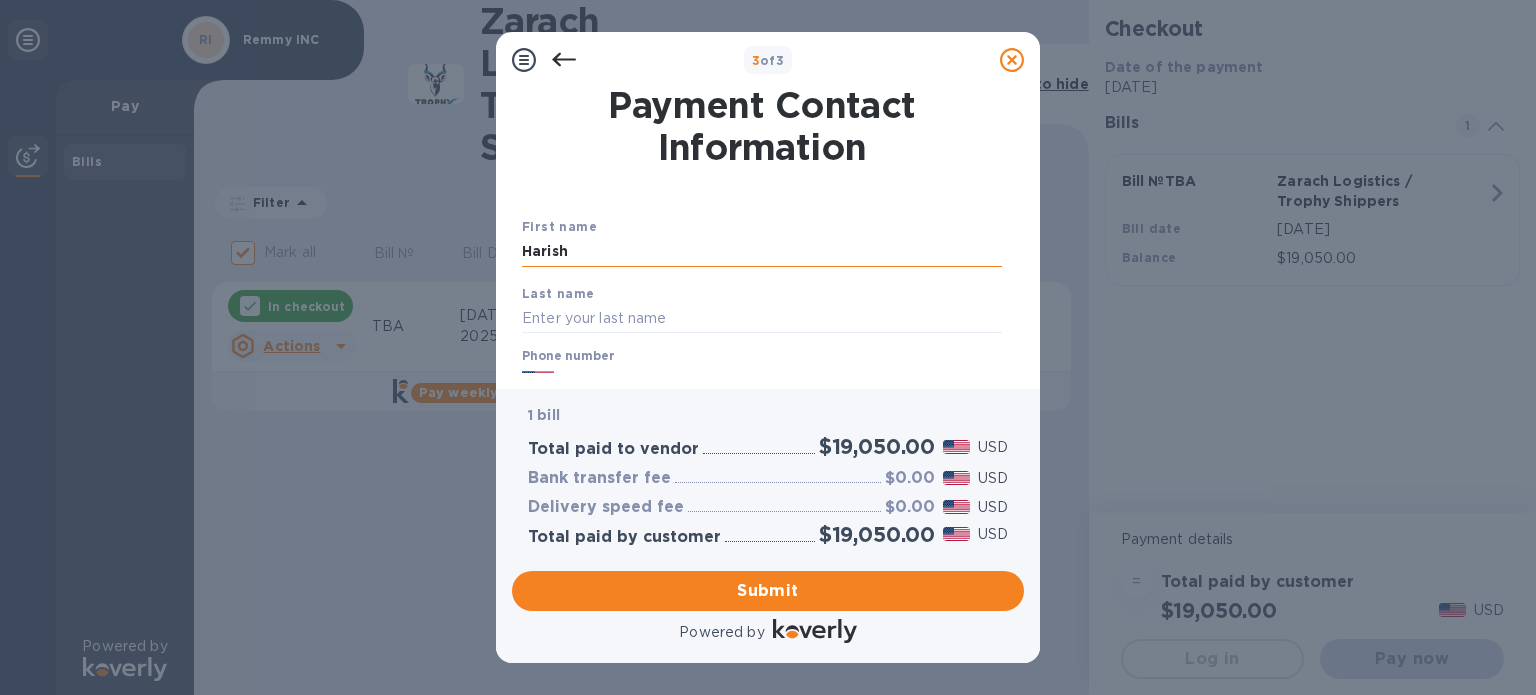 type on "[PERSON_NAME]" 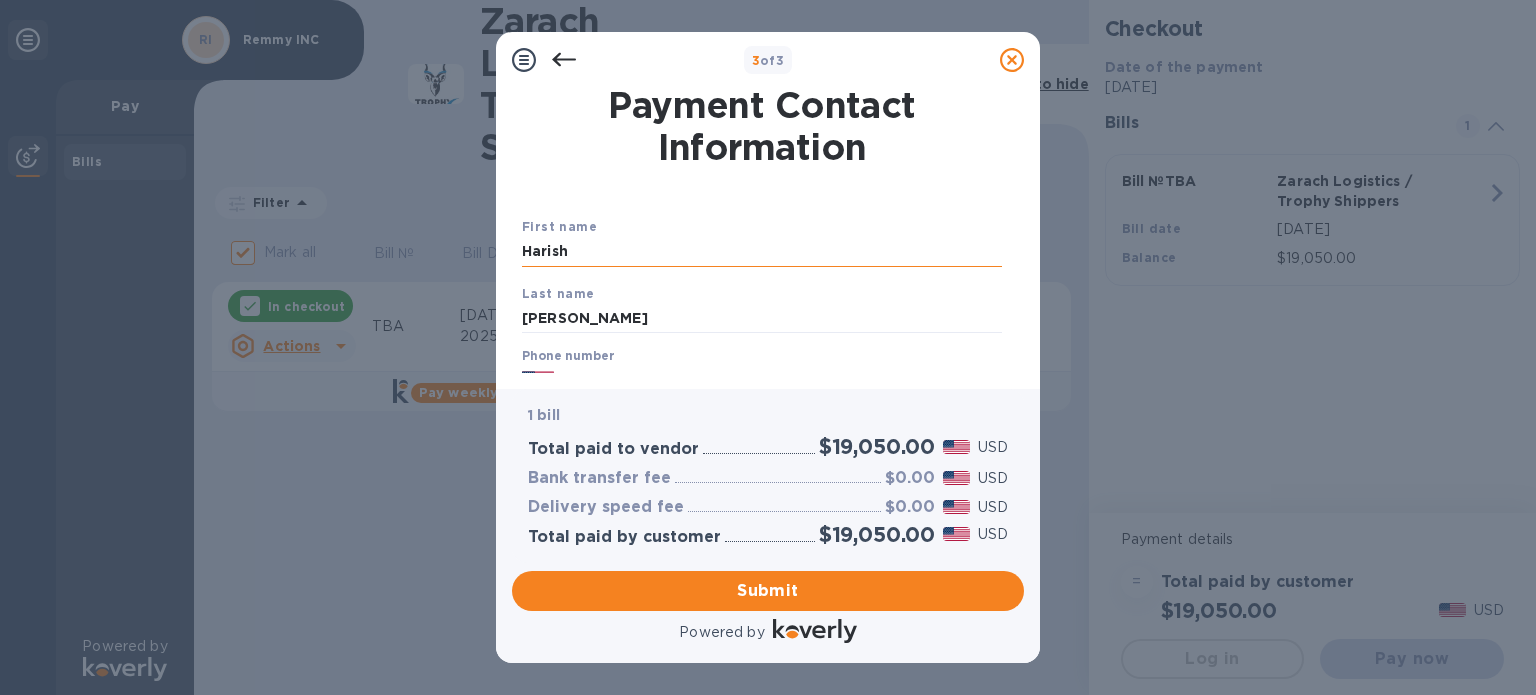 type on "3106989111" 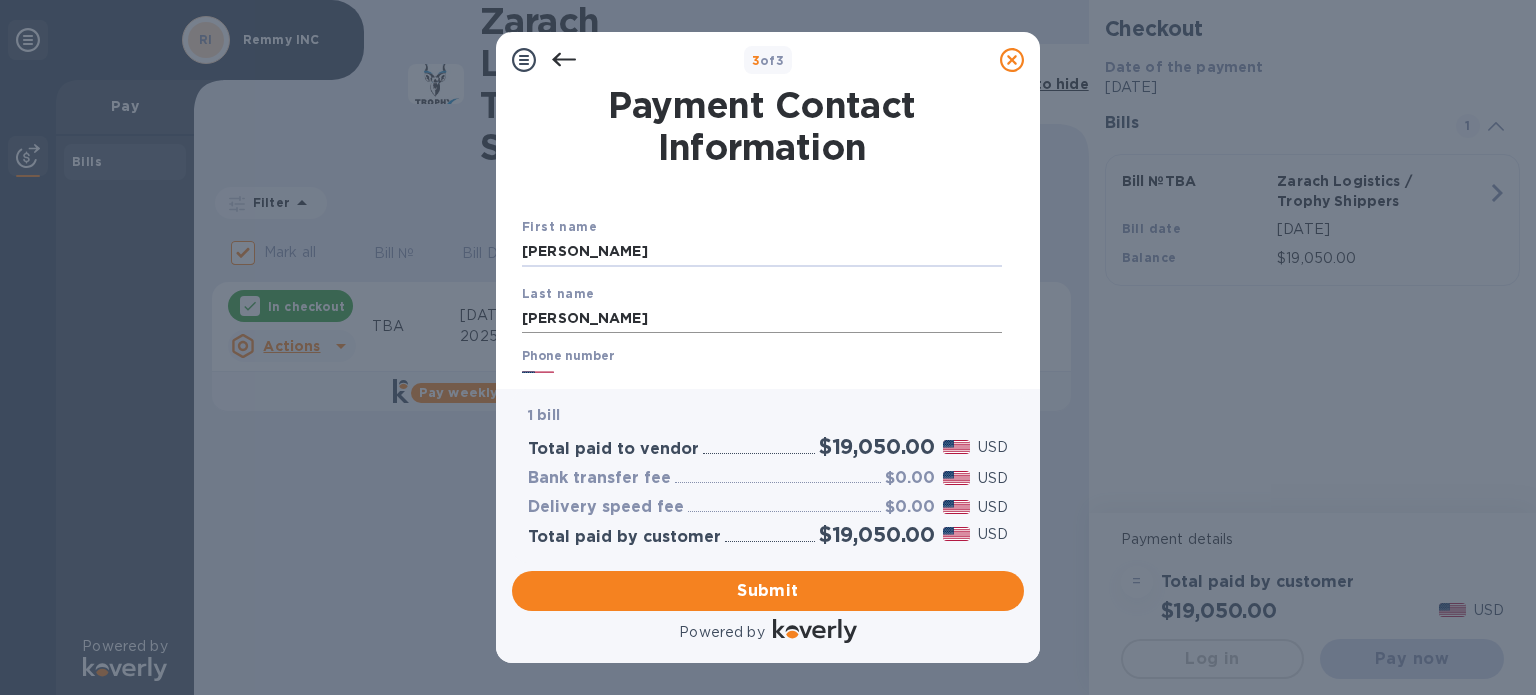type on "[PERSON_NAME]" 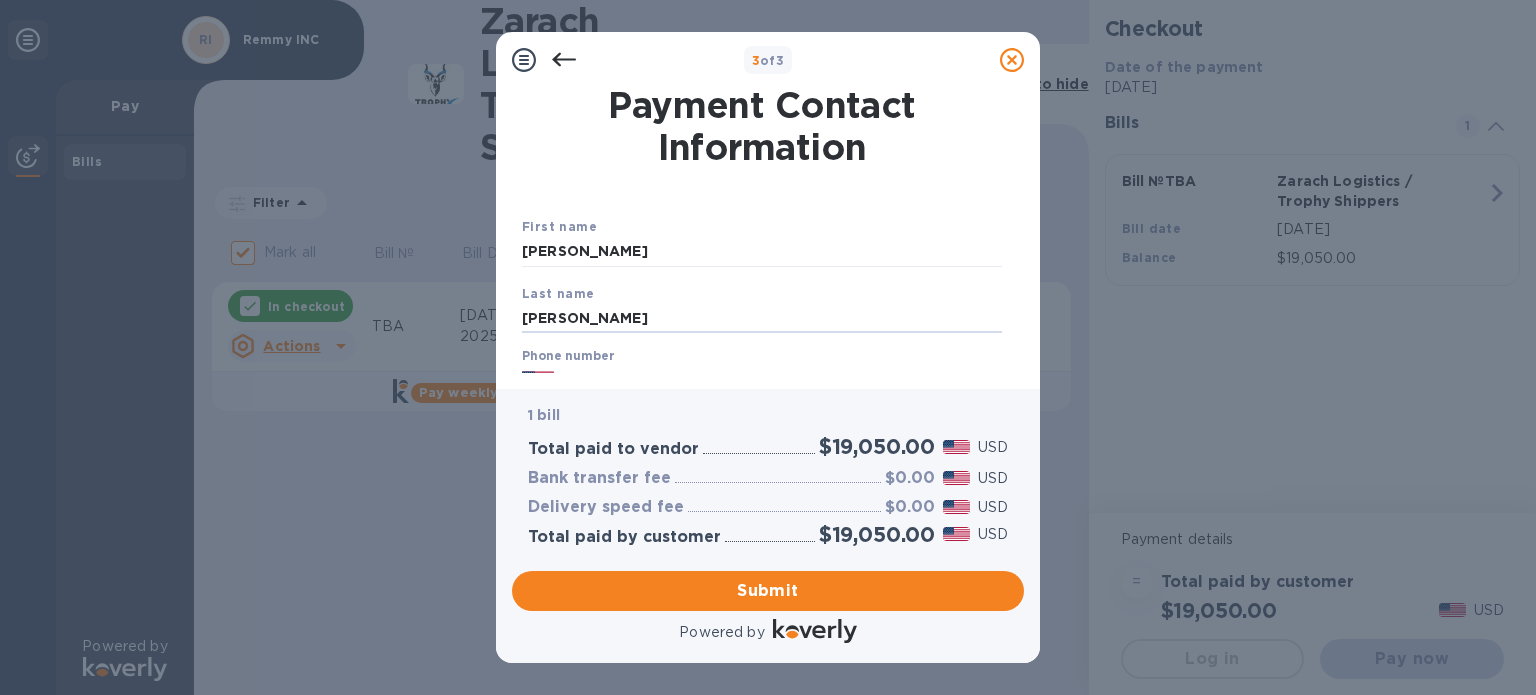 drag, startPoint x: 590, startPoint y: 323, endPoint x: 430, endPoint y: 315, distance: 160.19987 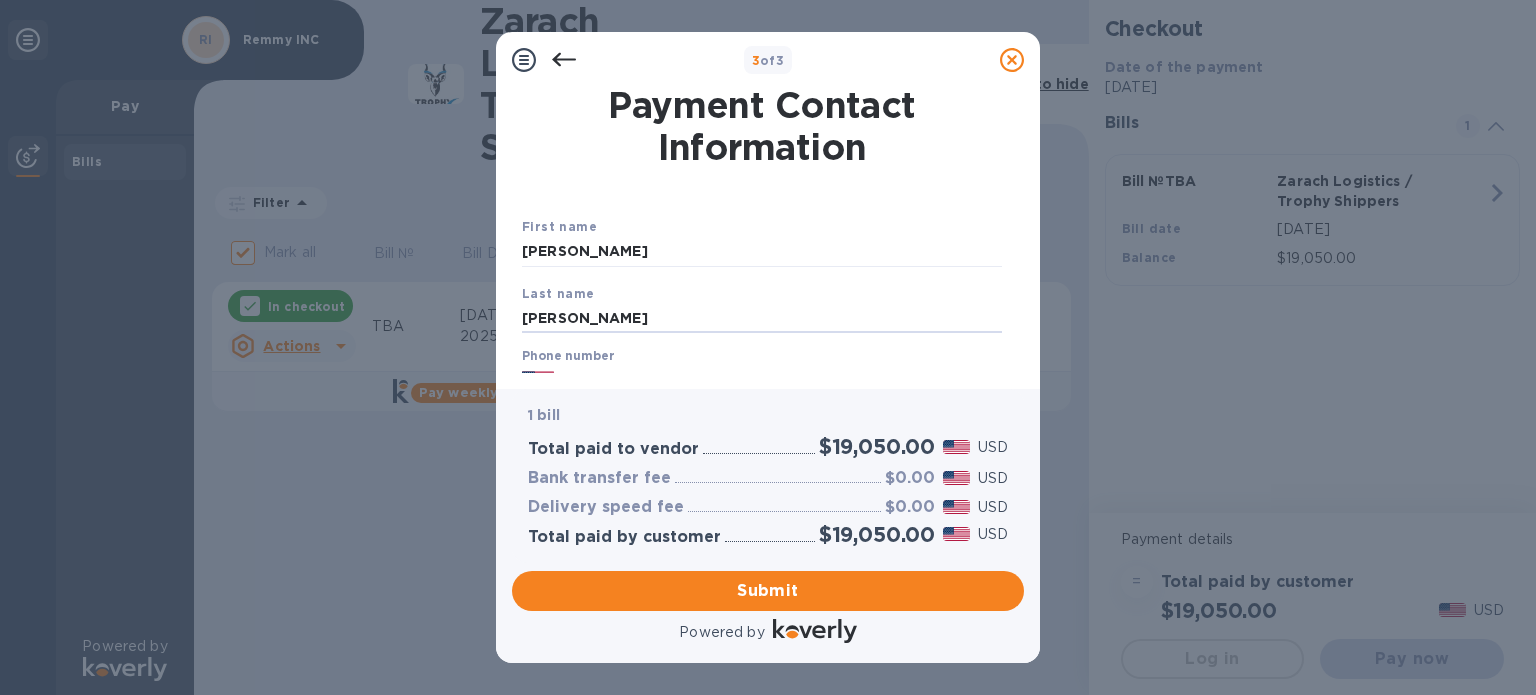 click on "3  of  3 Payment Contact Information First name [PERSON_NAME] Last name [PERSON_NAME] Phone number [PHONE_NUMBER] Payment Confirmation Email The added email addresses will be used to send the payment confirmation. Primary email [PERSON_NAME][EMAIL_ADDRESS][DOMAIN_NAME] Additional email [EMAIL_ADDRESS][DOMAIN_NAME] Email address will be added to the list of emails Add to the list Added additional emails Submit 1 bill Total paid to vendor $19,050.00 USD Bank transfer fee $0.00 USD Delivery speed fee $0.00 USD Total paid by customer $19,050.00 USD Submit Powered by" at bounding box center (768, 347) 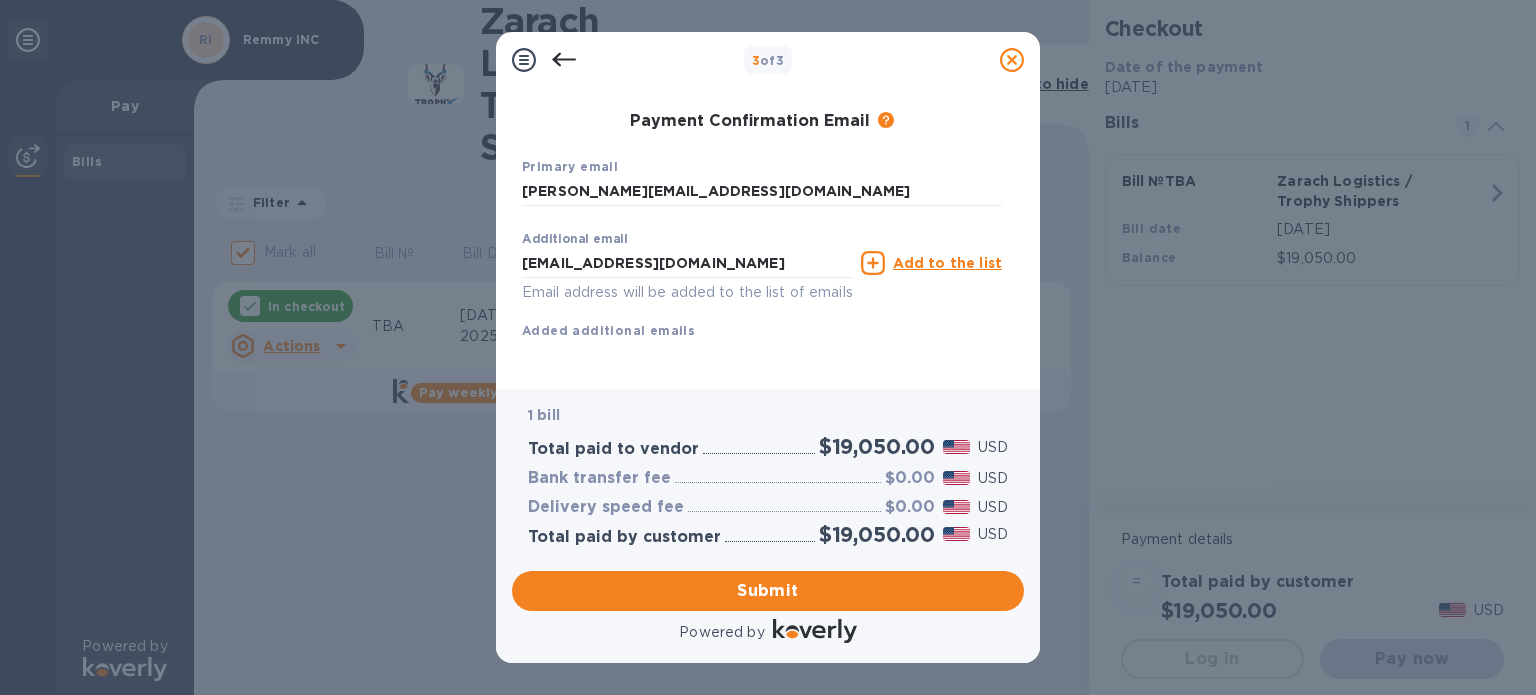 scroll, scrollTop: 332, scrollLeft: 0, axis: vertical 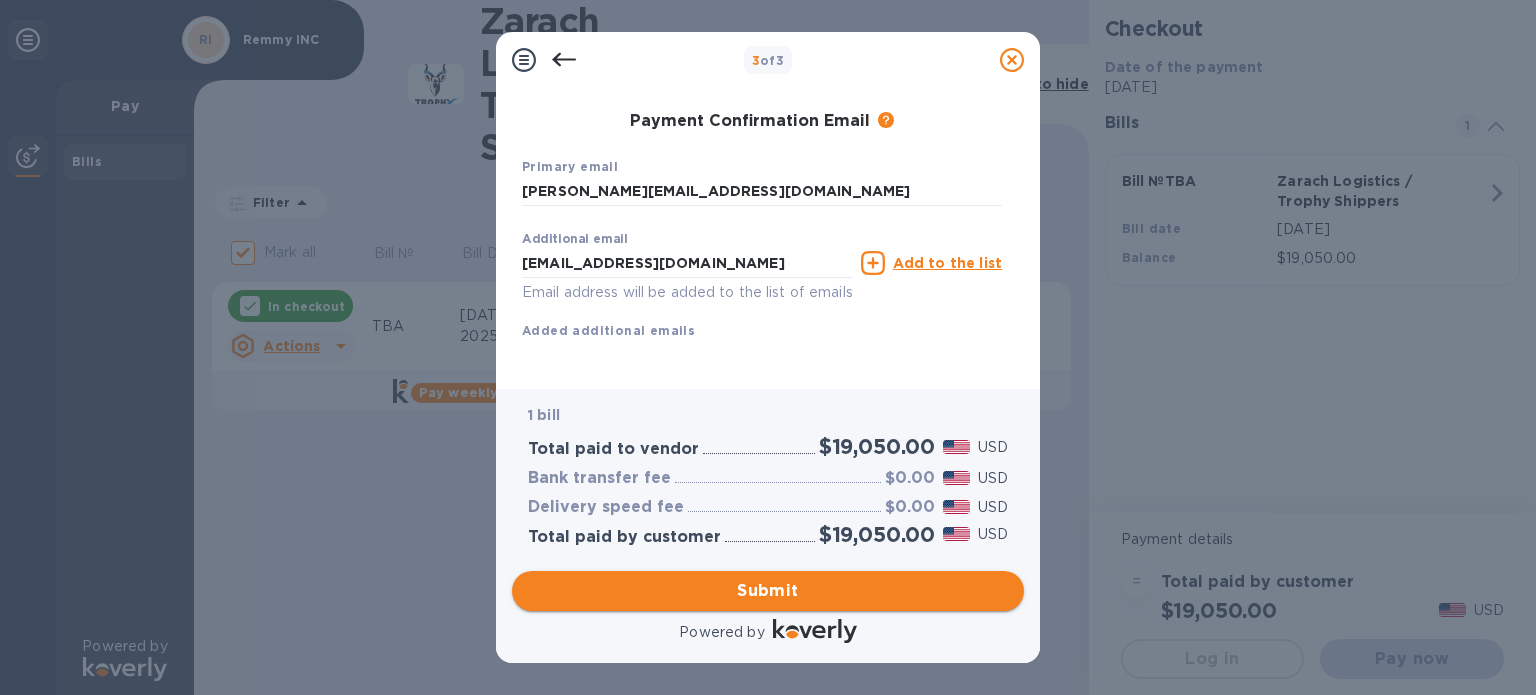 type on "C T" 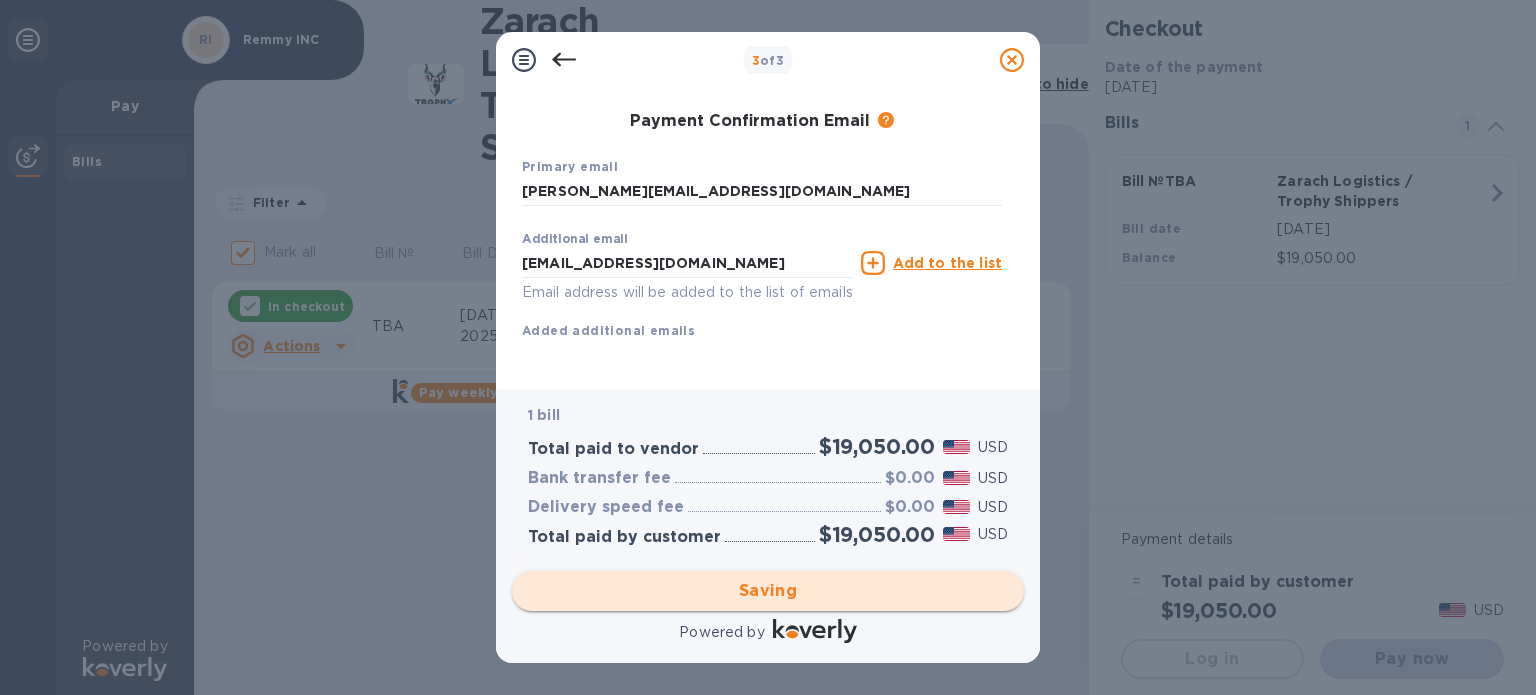 checkbox on "false" 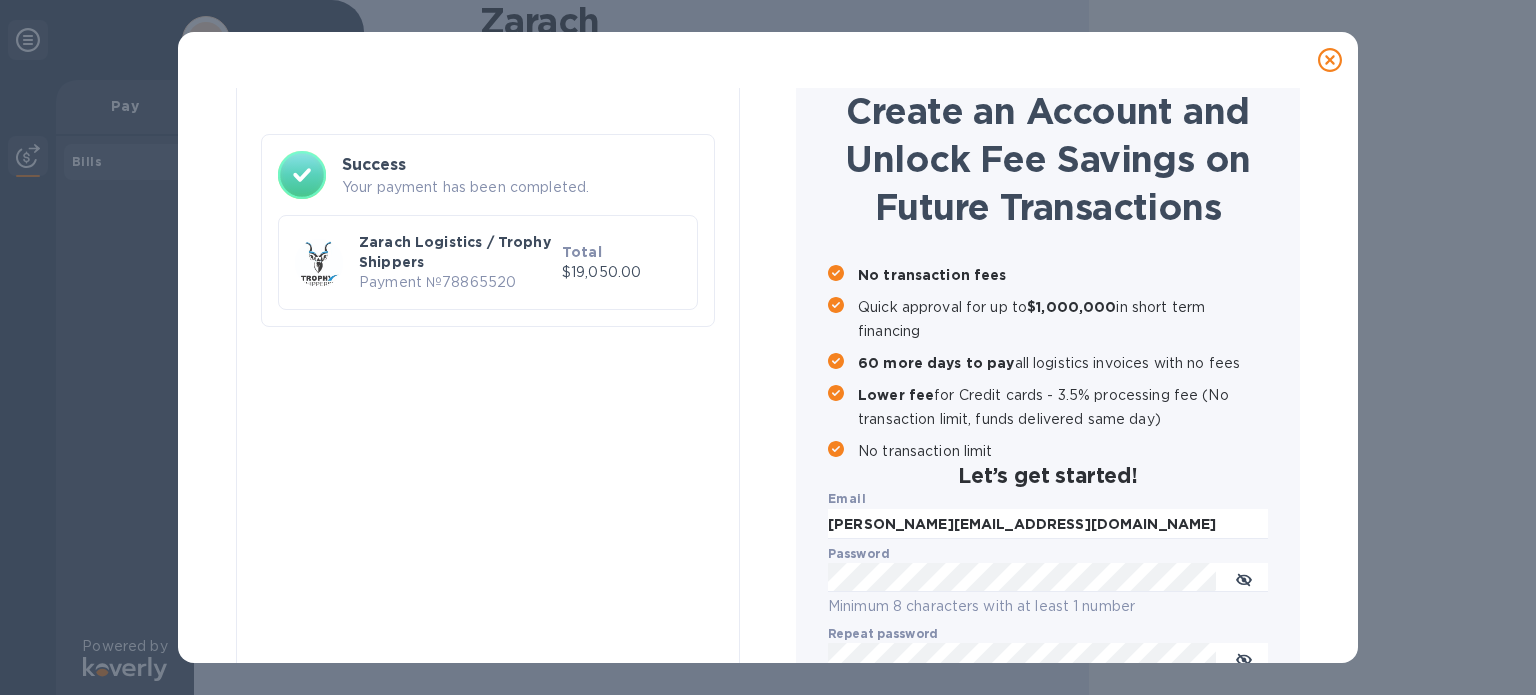 scroll, scrollTop: 224, scrollLeft: 0, axis: vertical 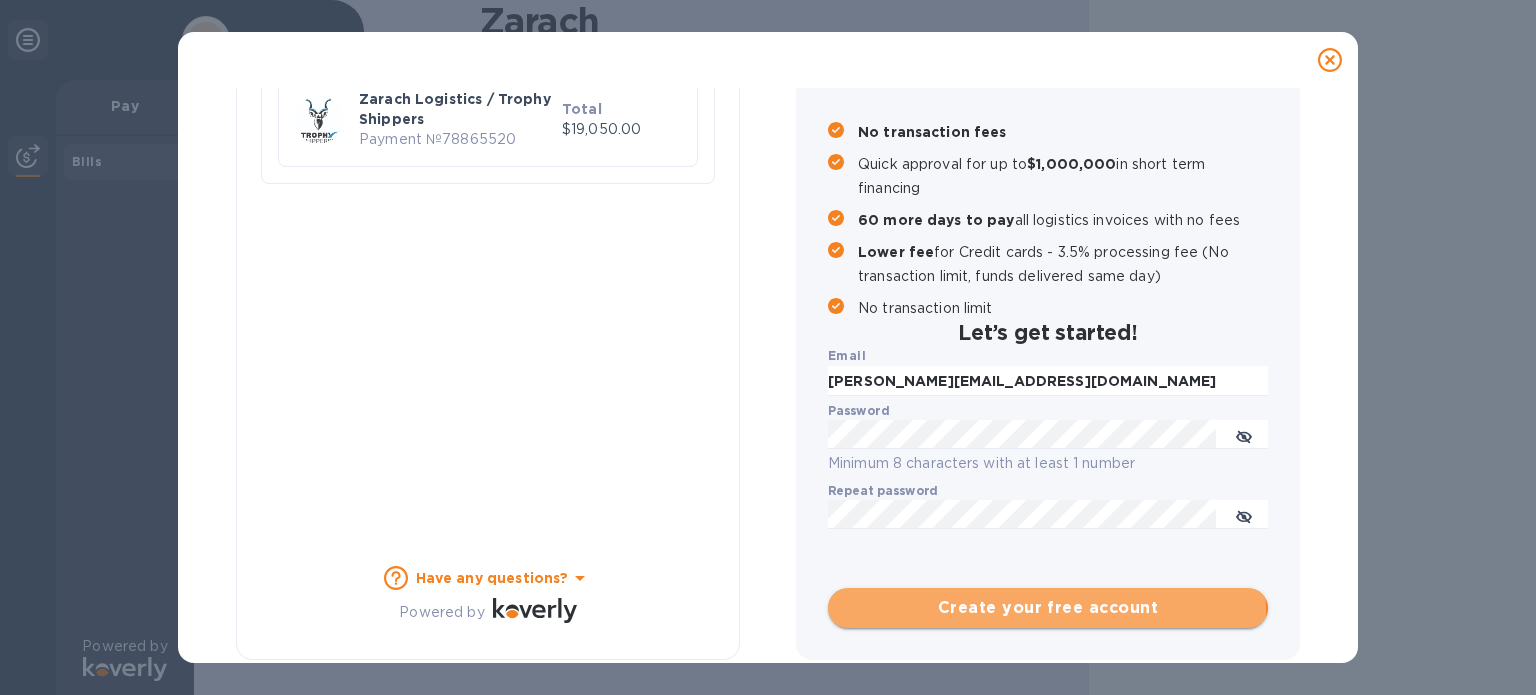 click on "Create your free account" at bounding box center (1048, 608) 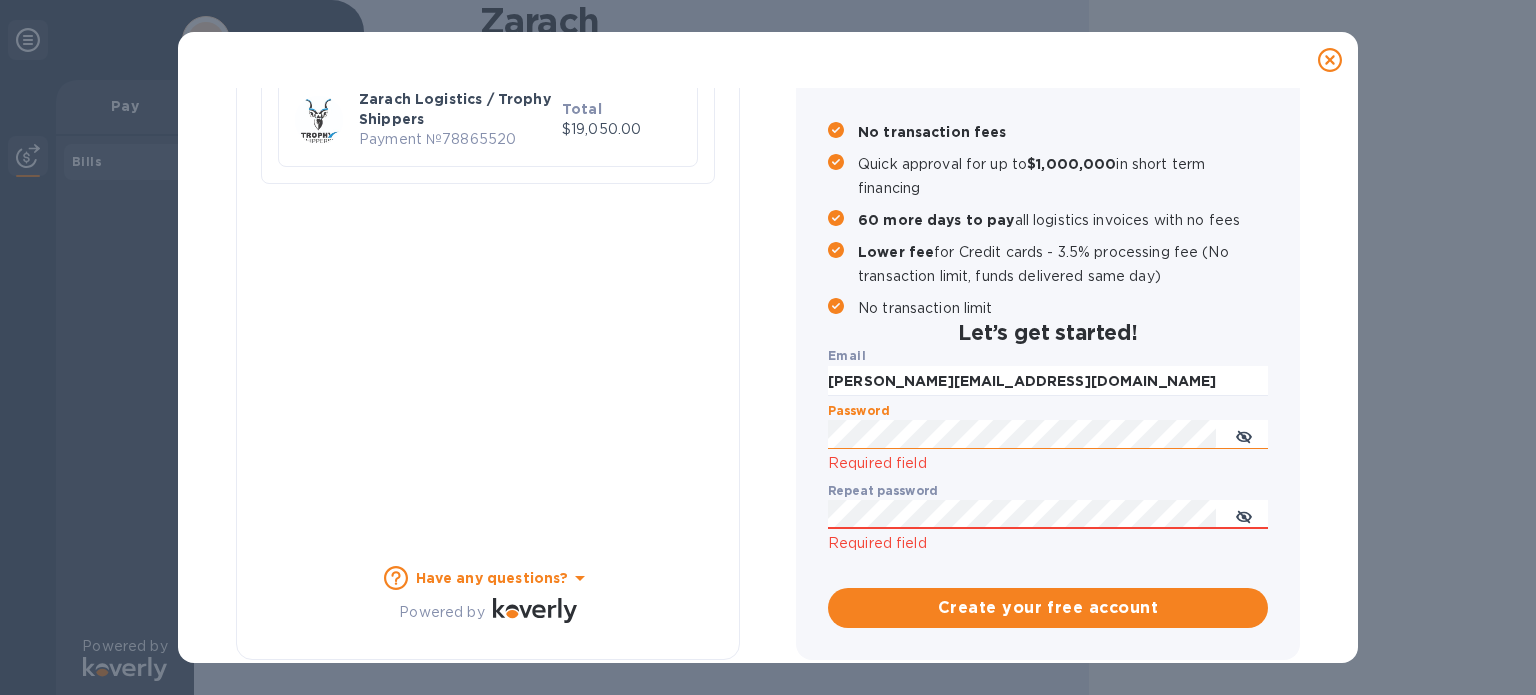 click 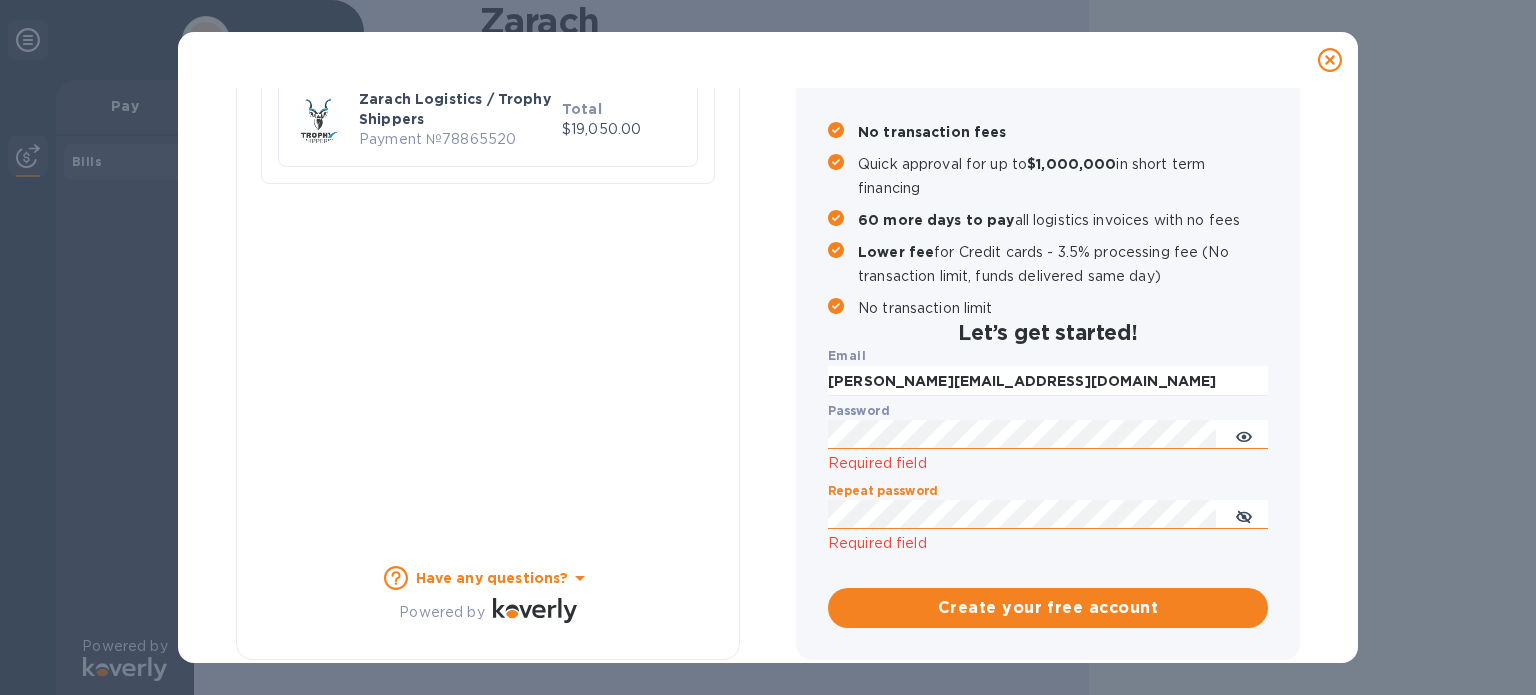 click at bounding box center (1244, 515) 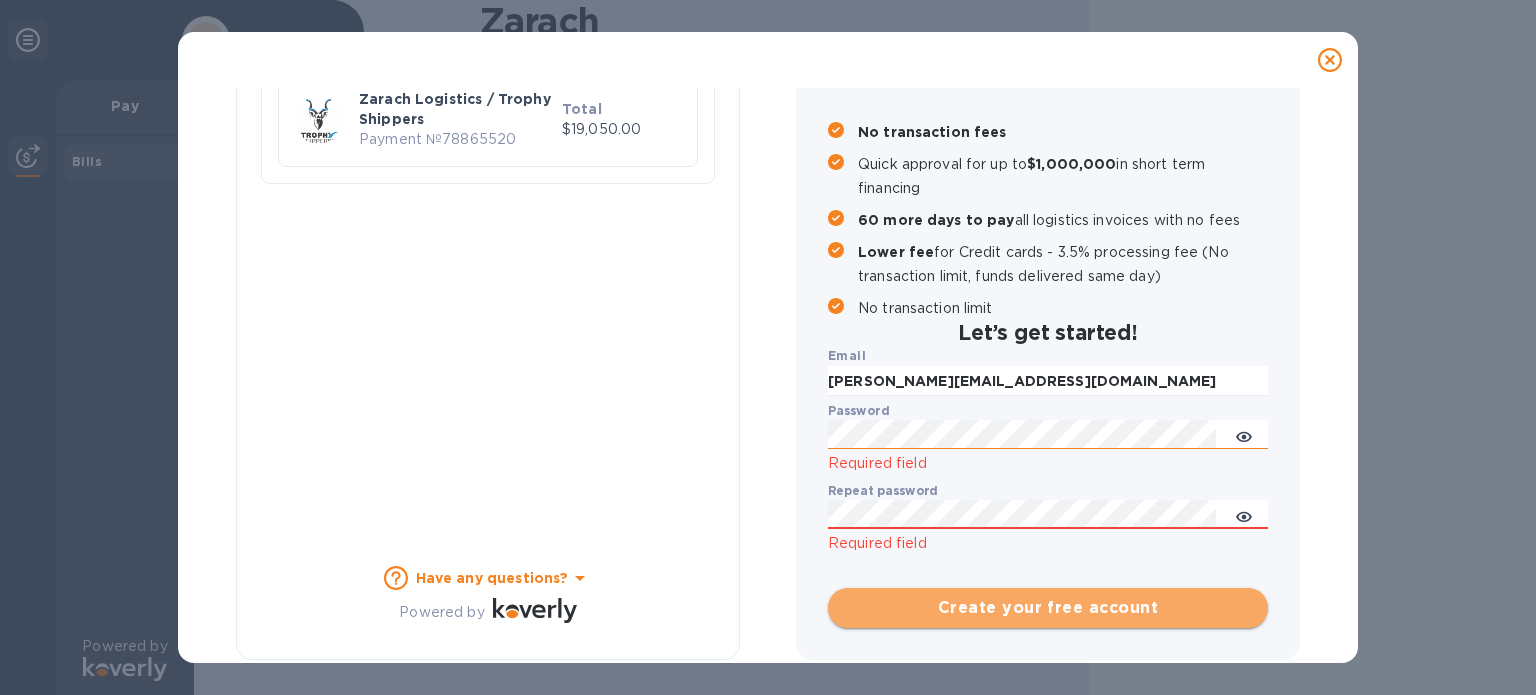click on "Create your free account" at bounding box center [1048, 608] 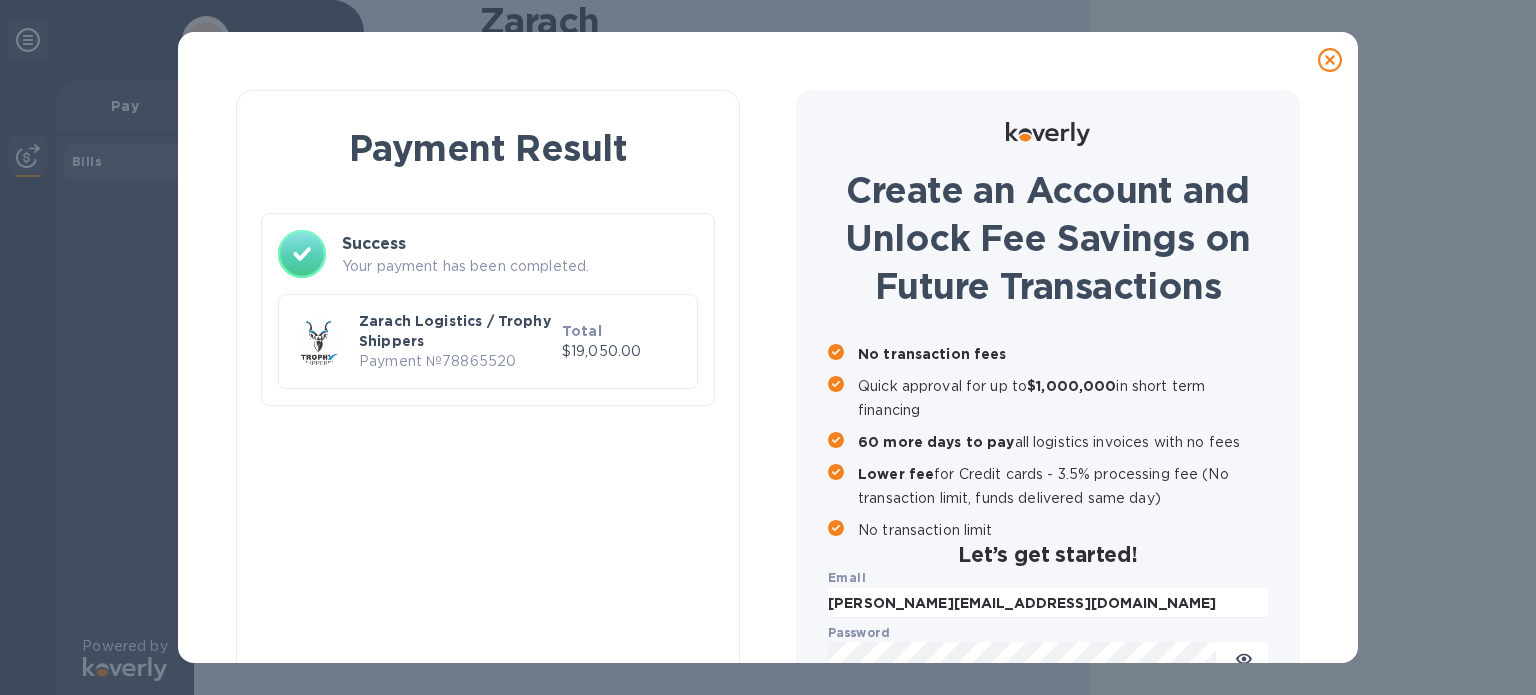 scroll, scrollTop: 0, scrollLeft: 0, axis: both 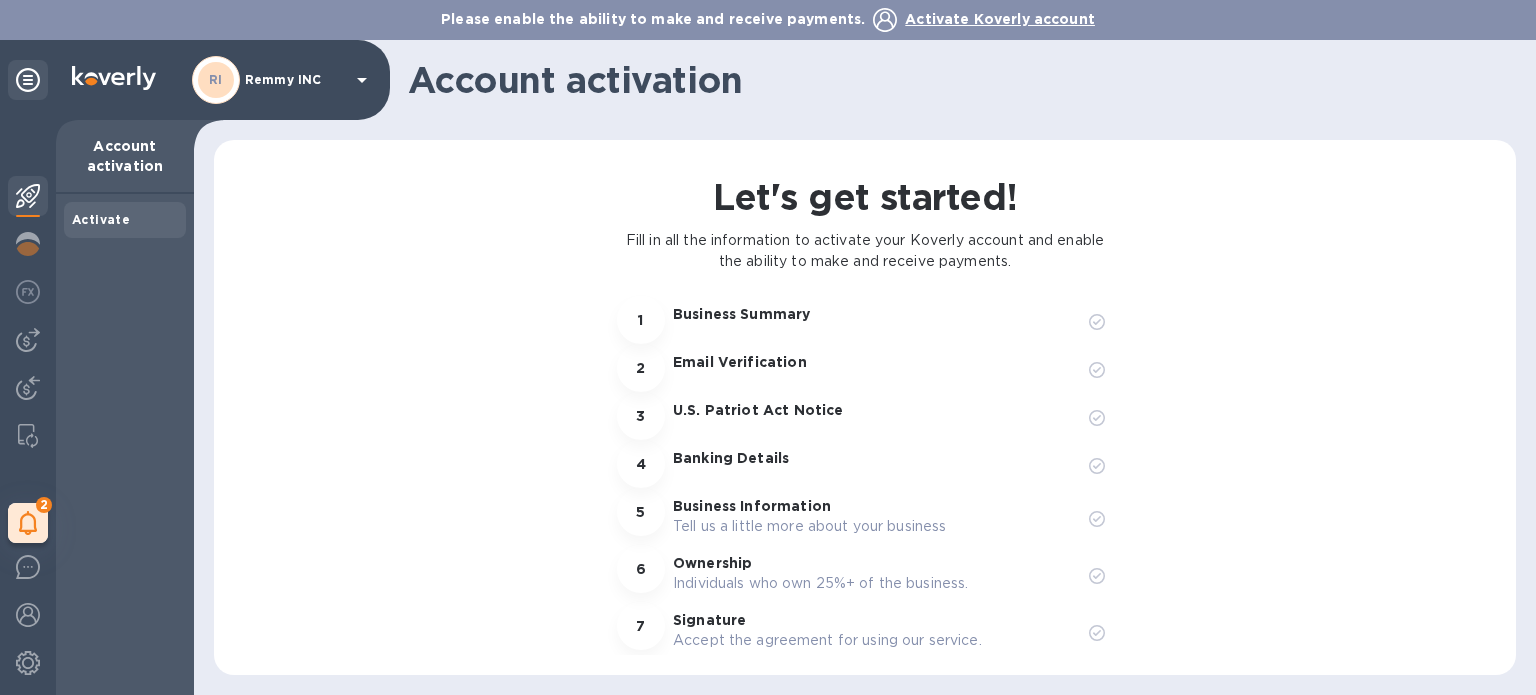 click 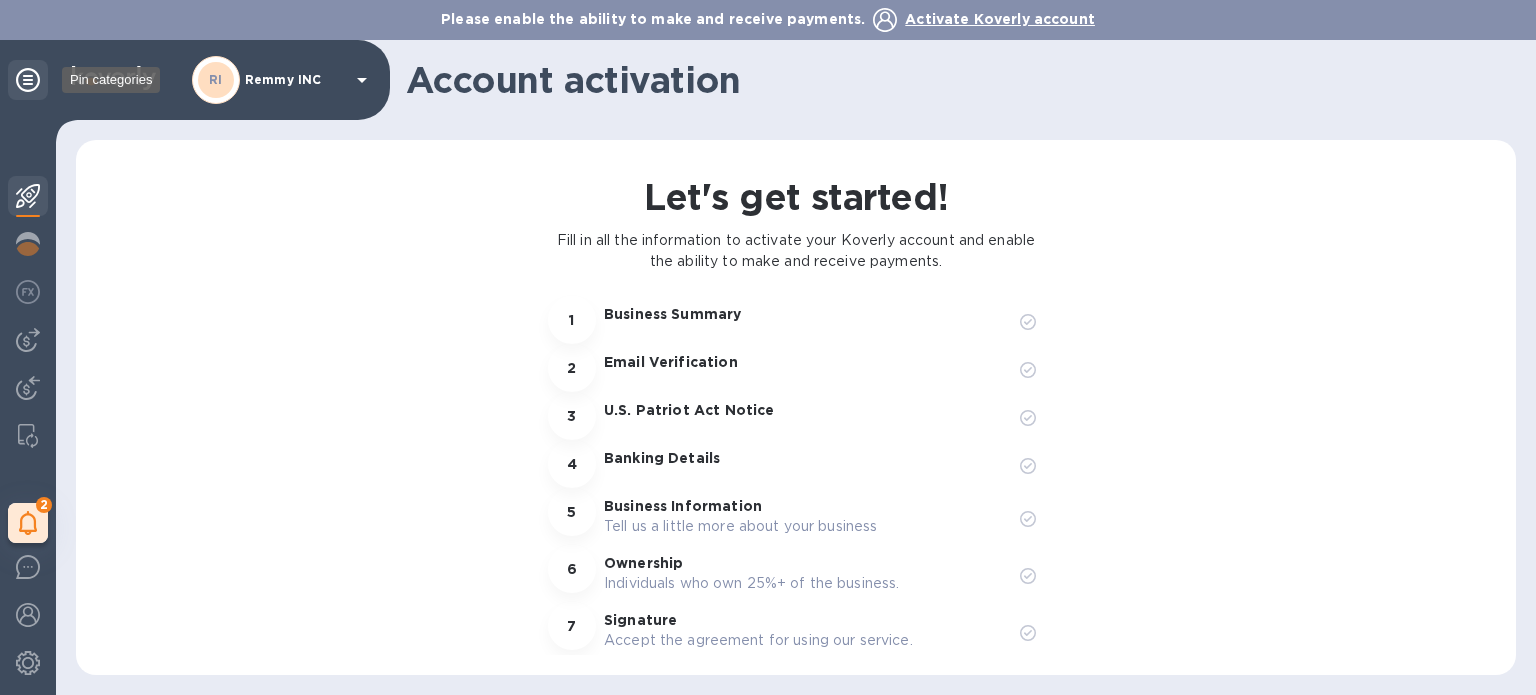 click 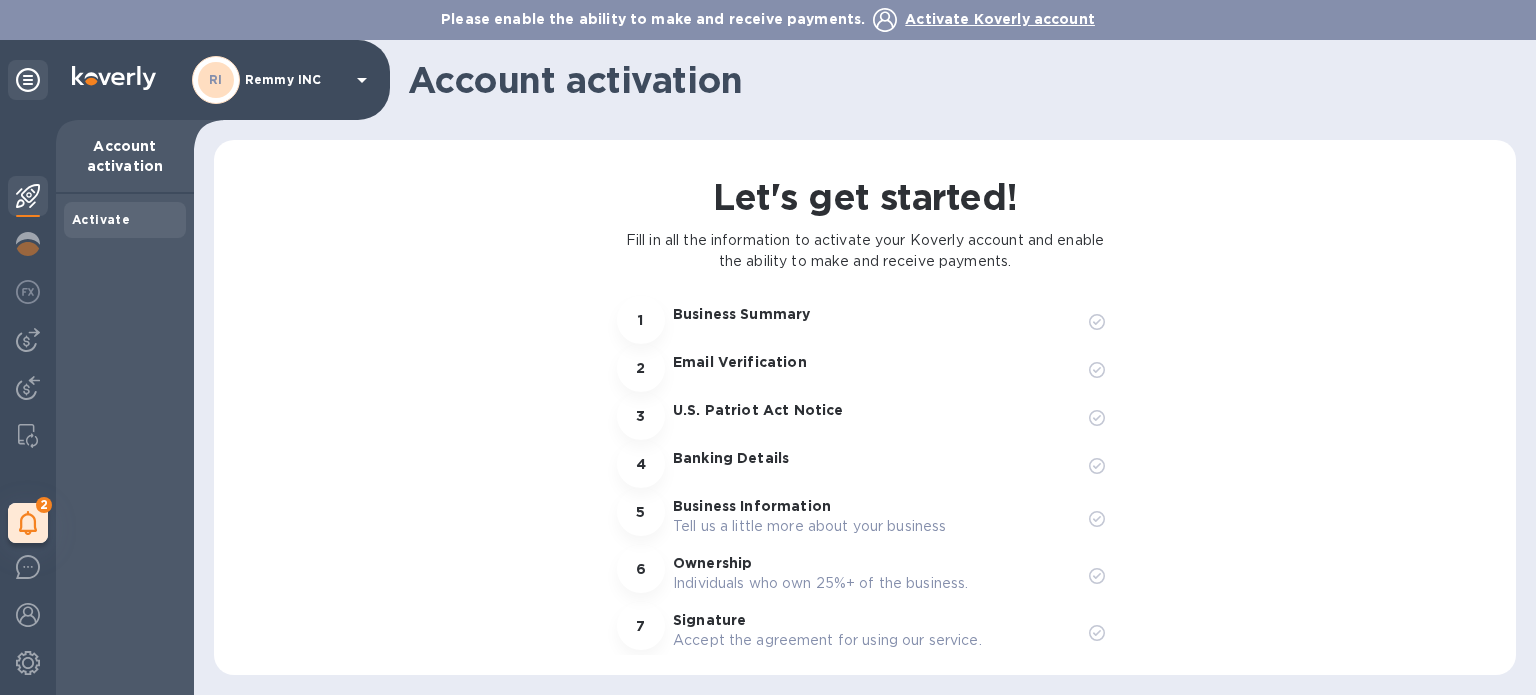 click on "RI Remmy INC" at bounding box center [283, 80] 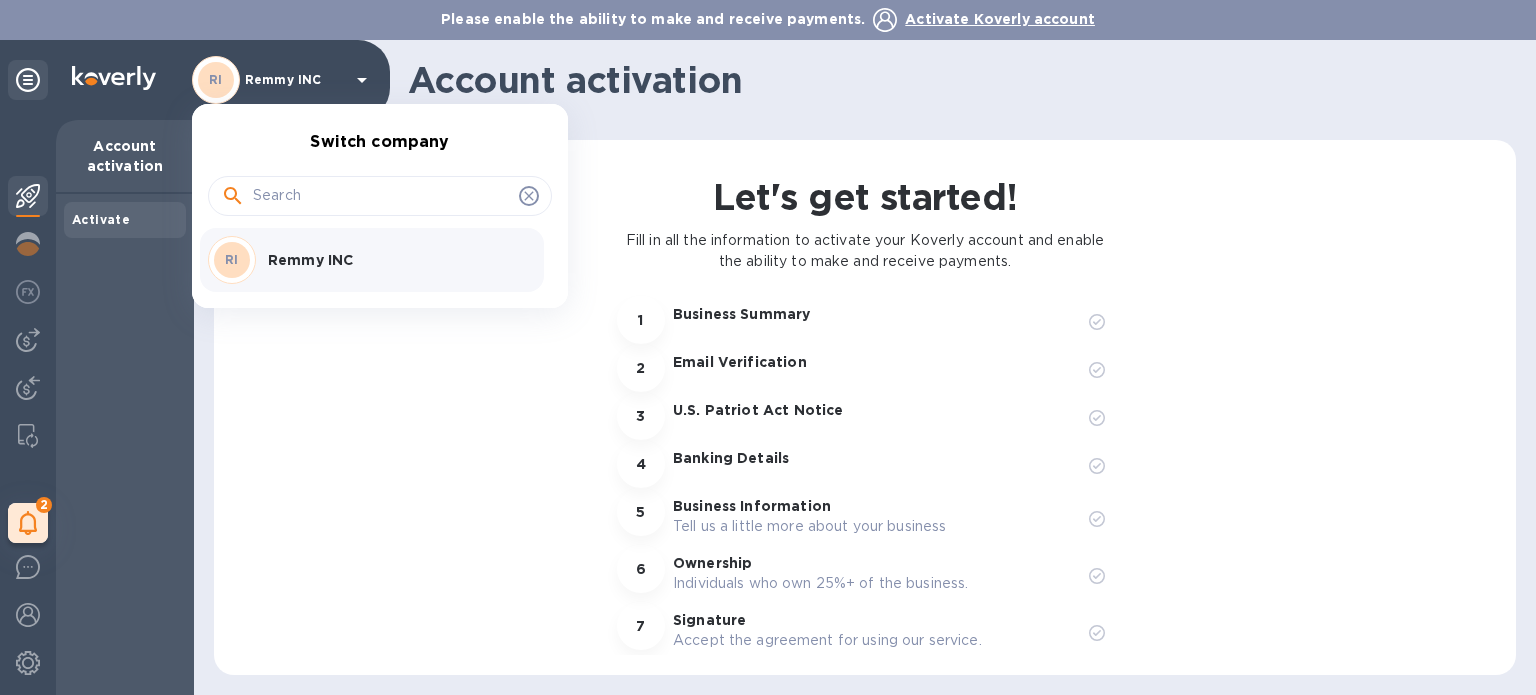 click at bounding box center [768, 347] 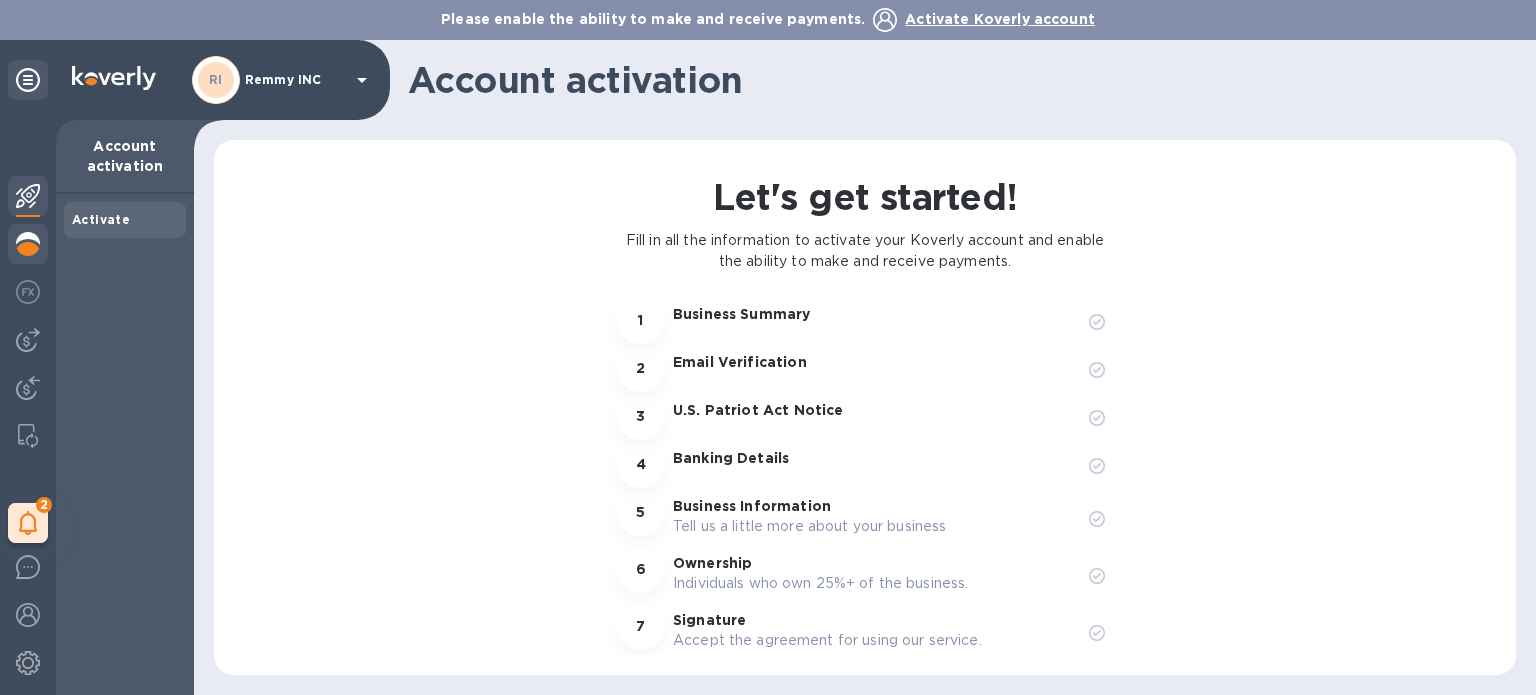 click at bounding box center (28, 244) 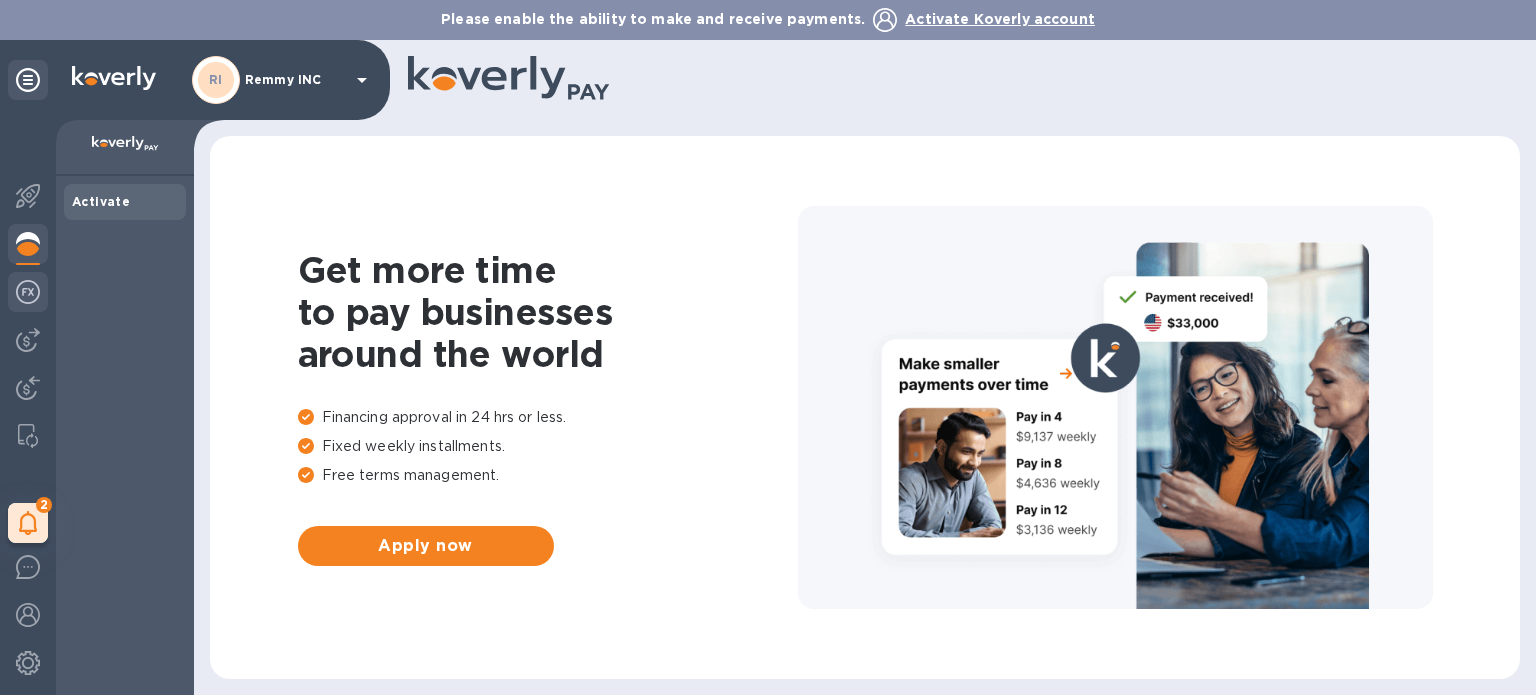 click at bounding box center (28, 292) 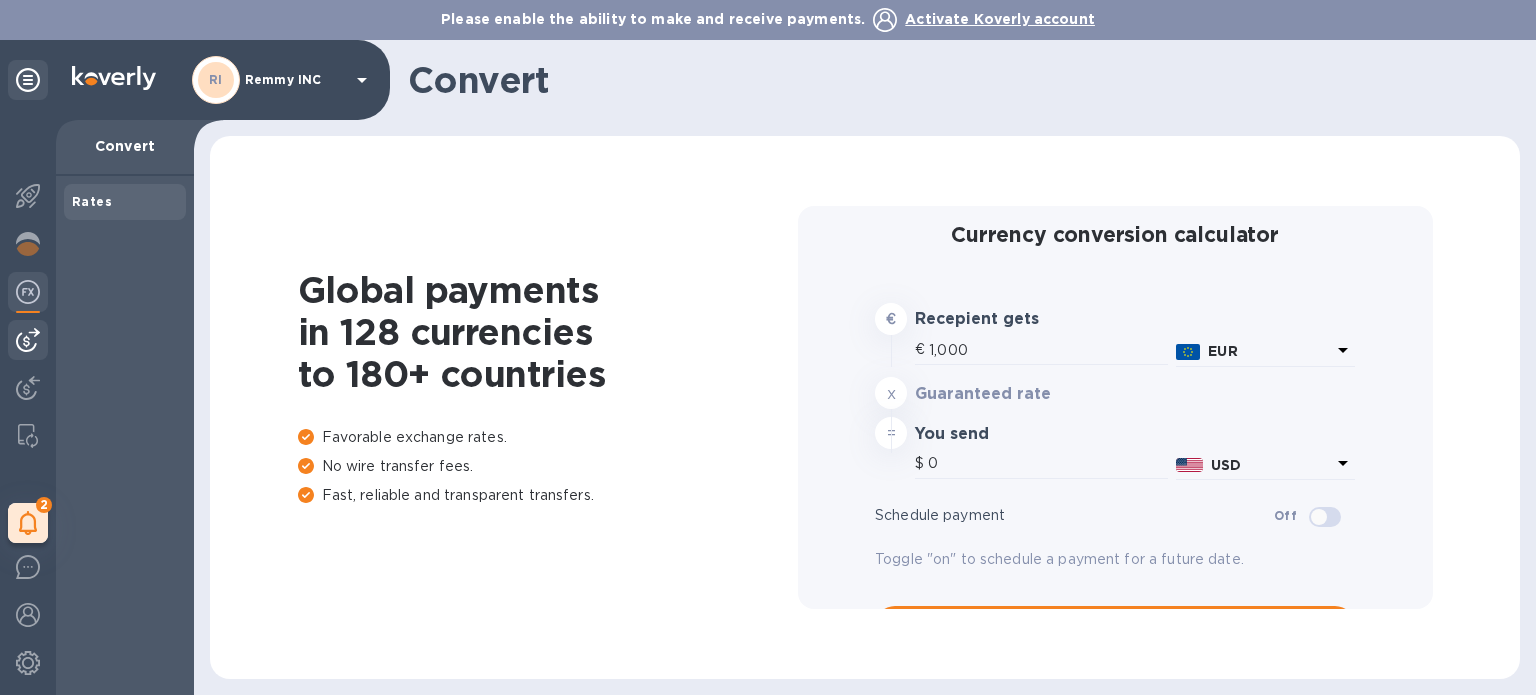 click at bounding box center (28, 340) 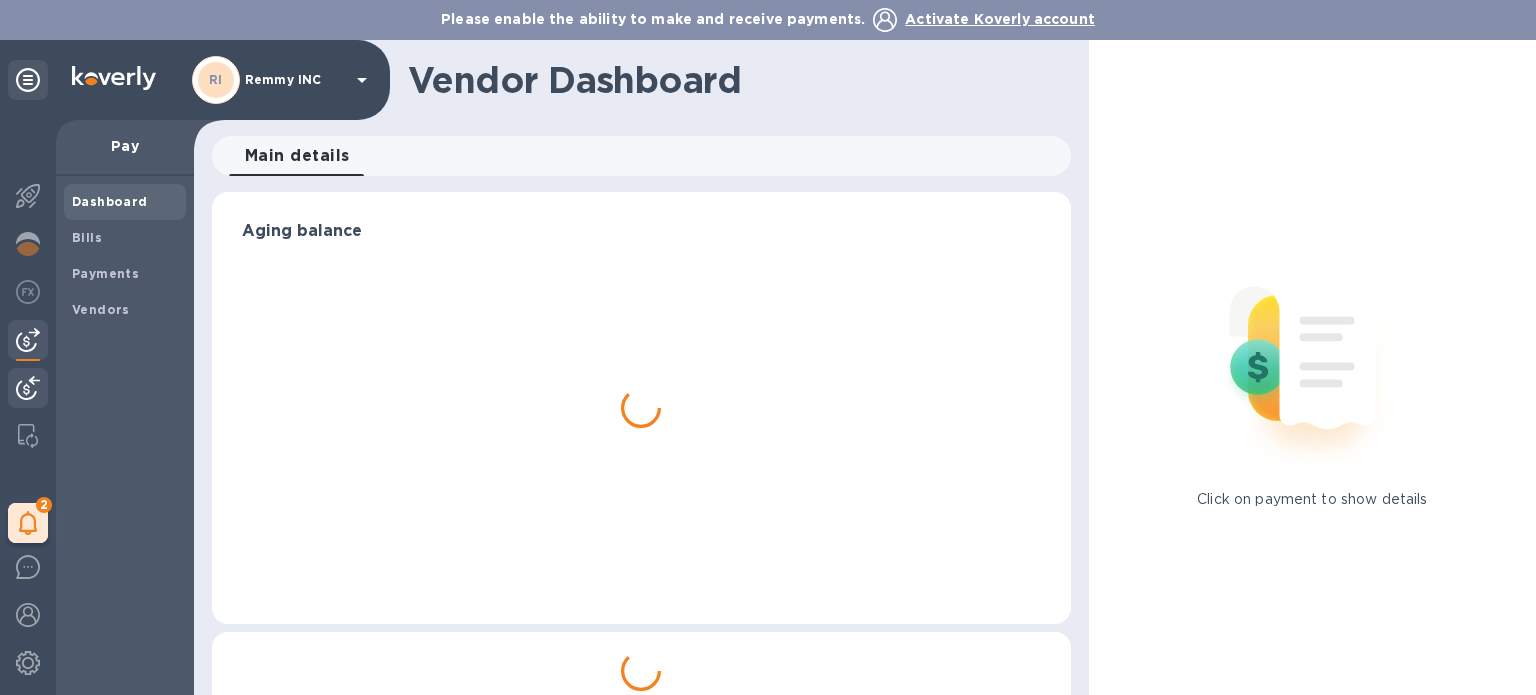 click at bounding box center [28, 388] 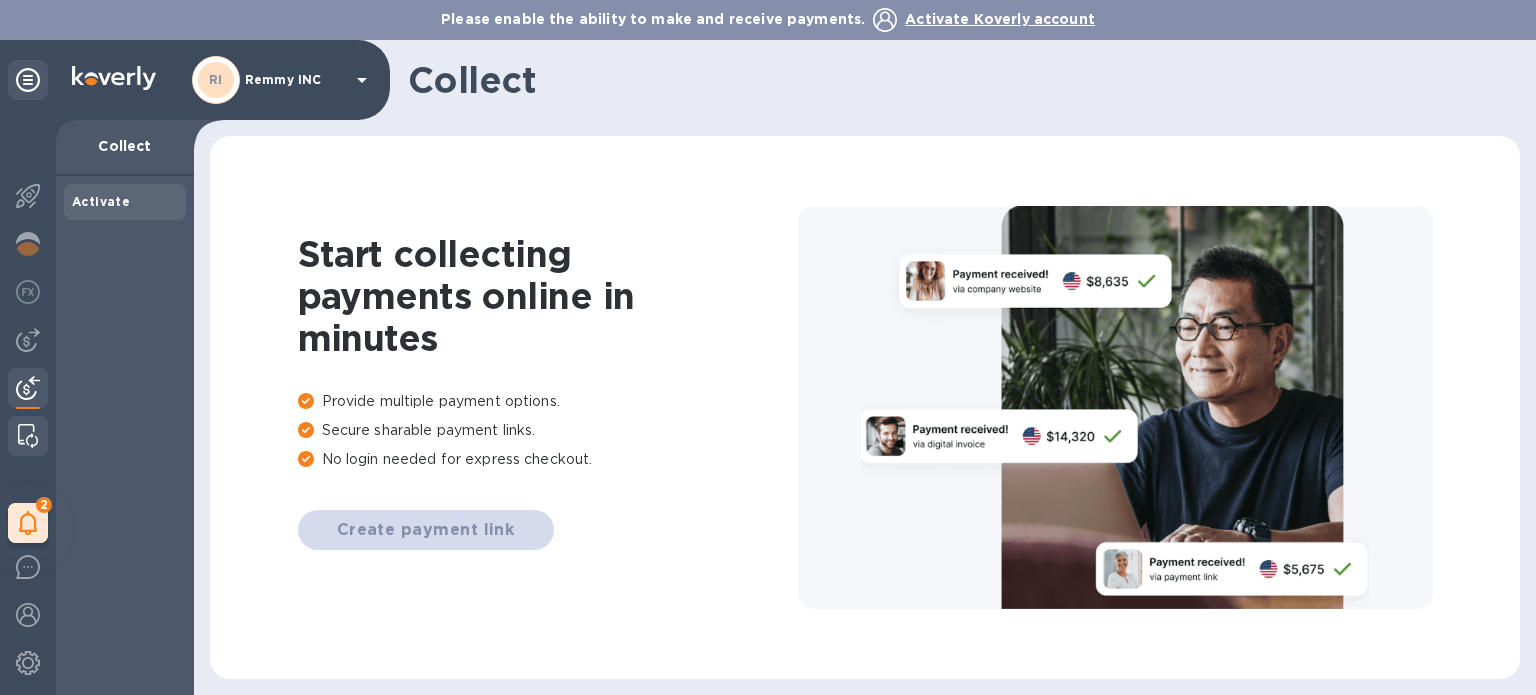 click at bounding box center [28, 436] 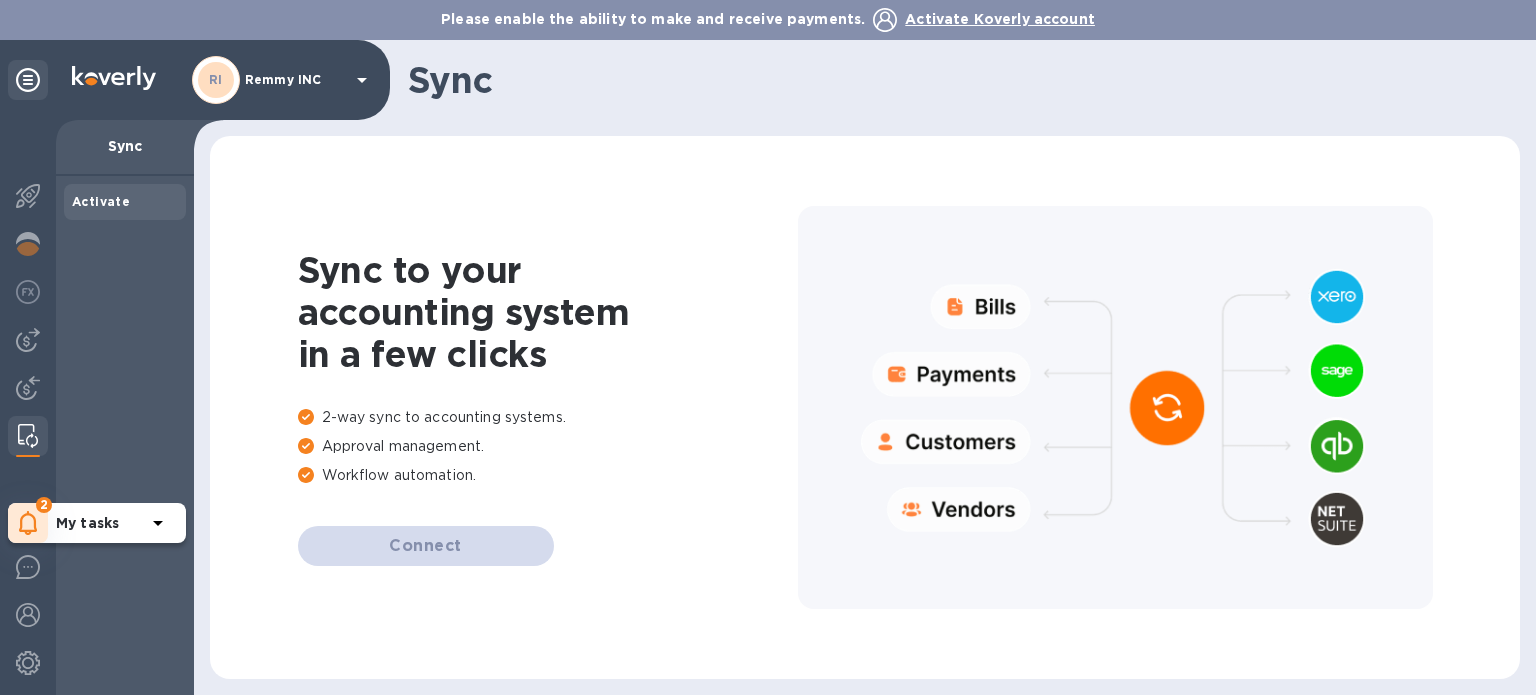 click 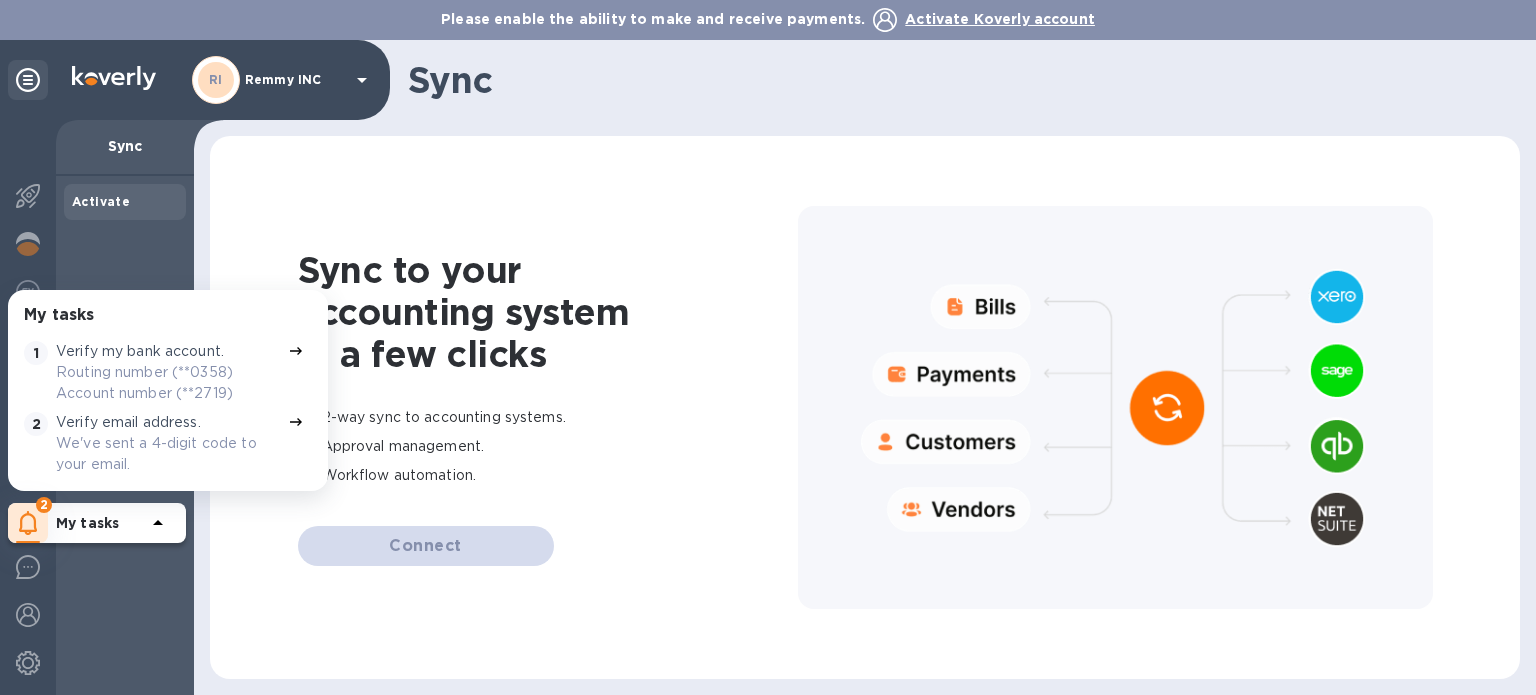 click on "Sync to your  accounting system in a few clicks" at bounding box center [548, 312] 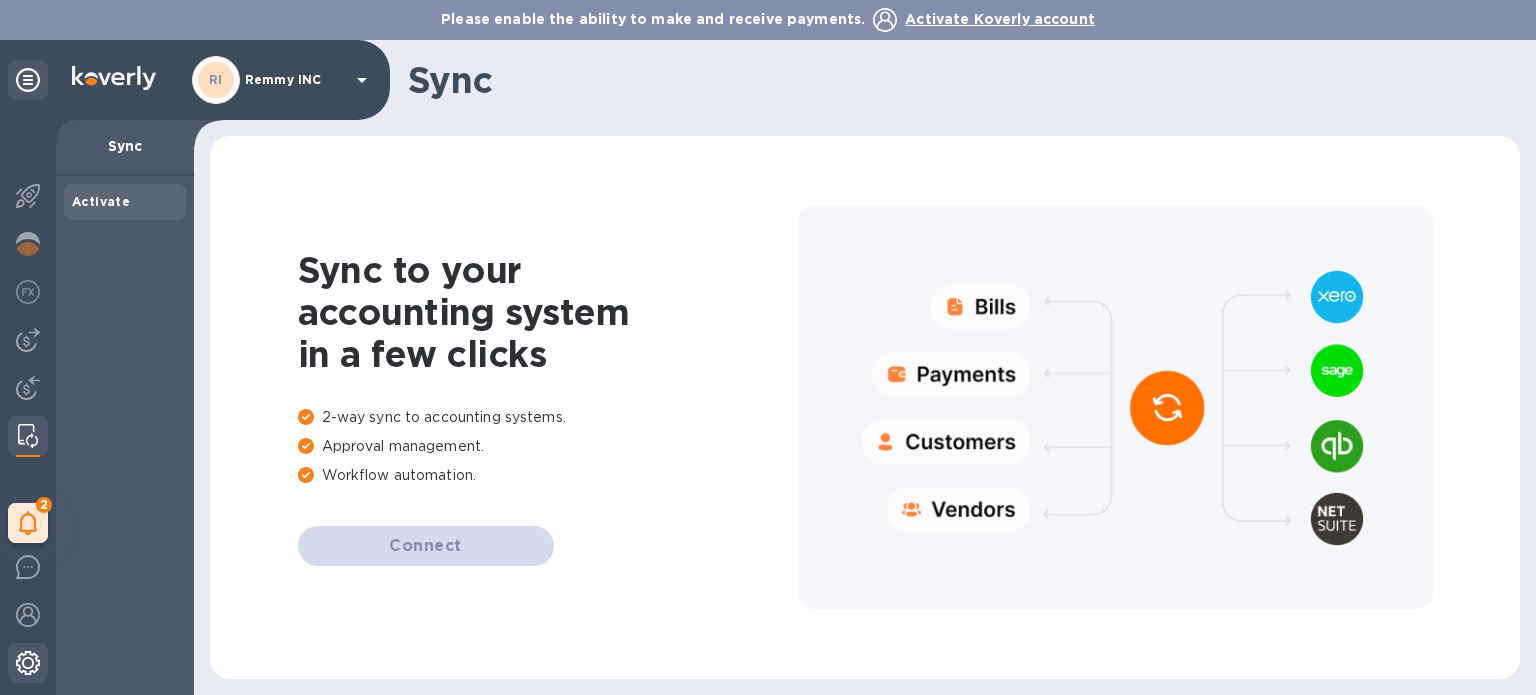 click at bounding box center [28, 663] 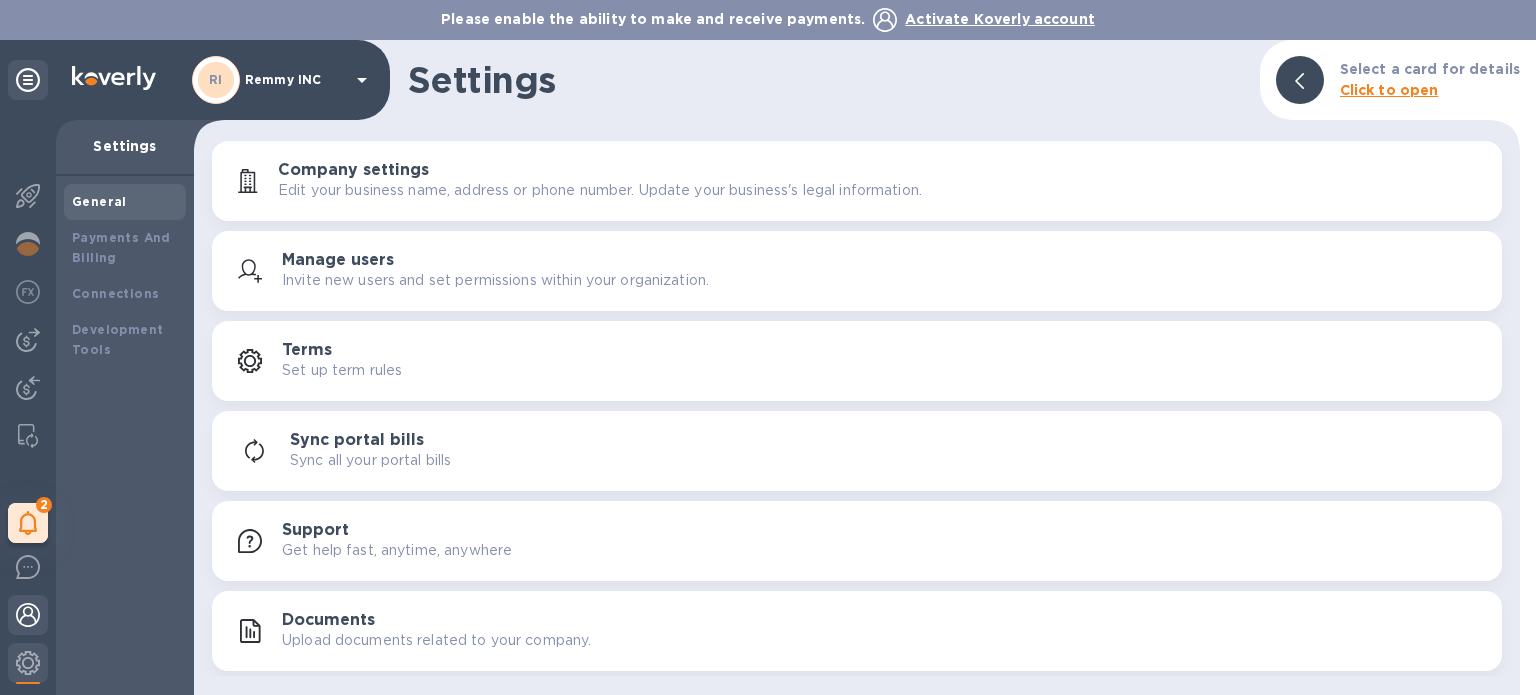 click at bounding box center [28, 617] 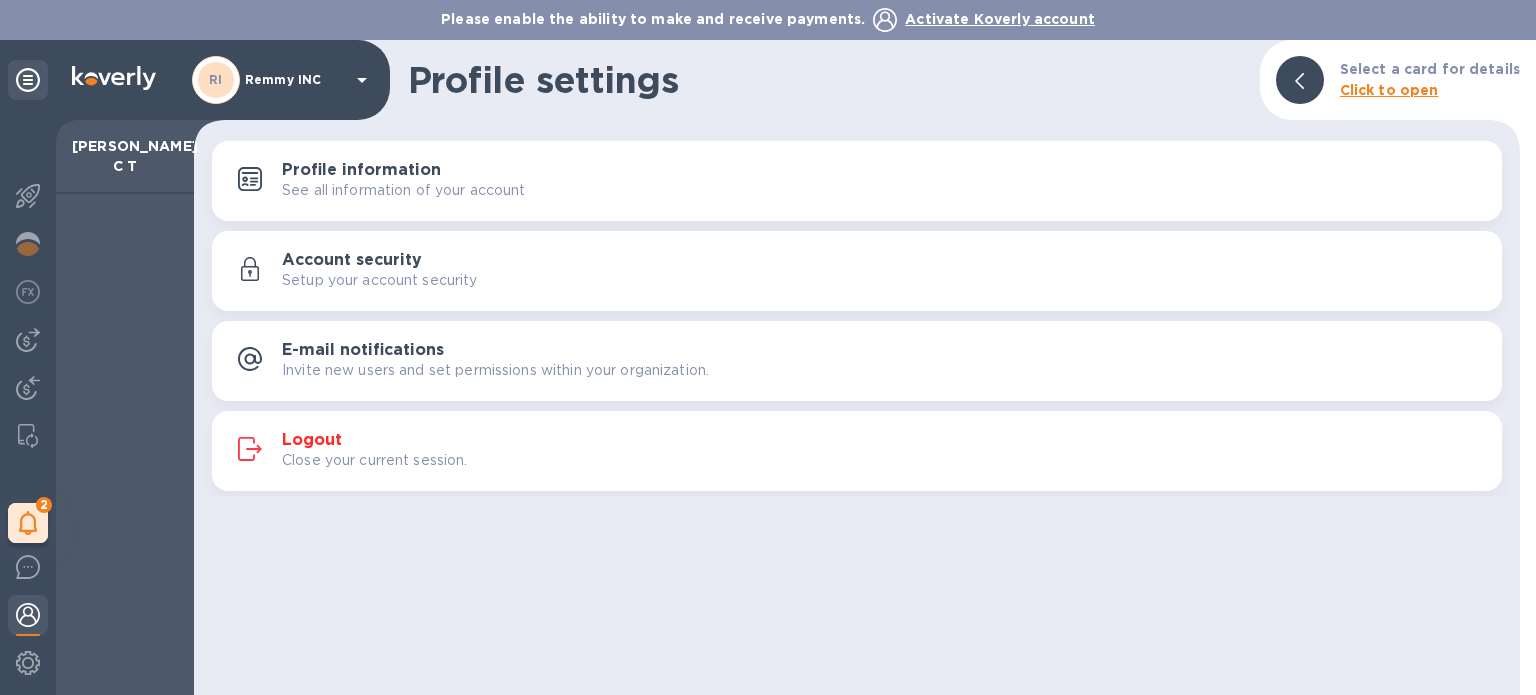 click on "Logout" at bounding box center [312, 440] 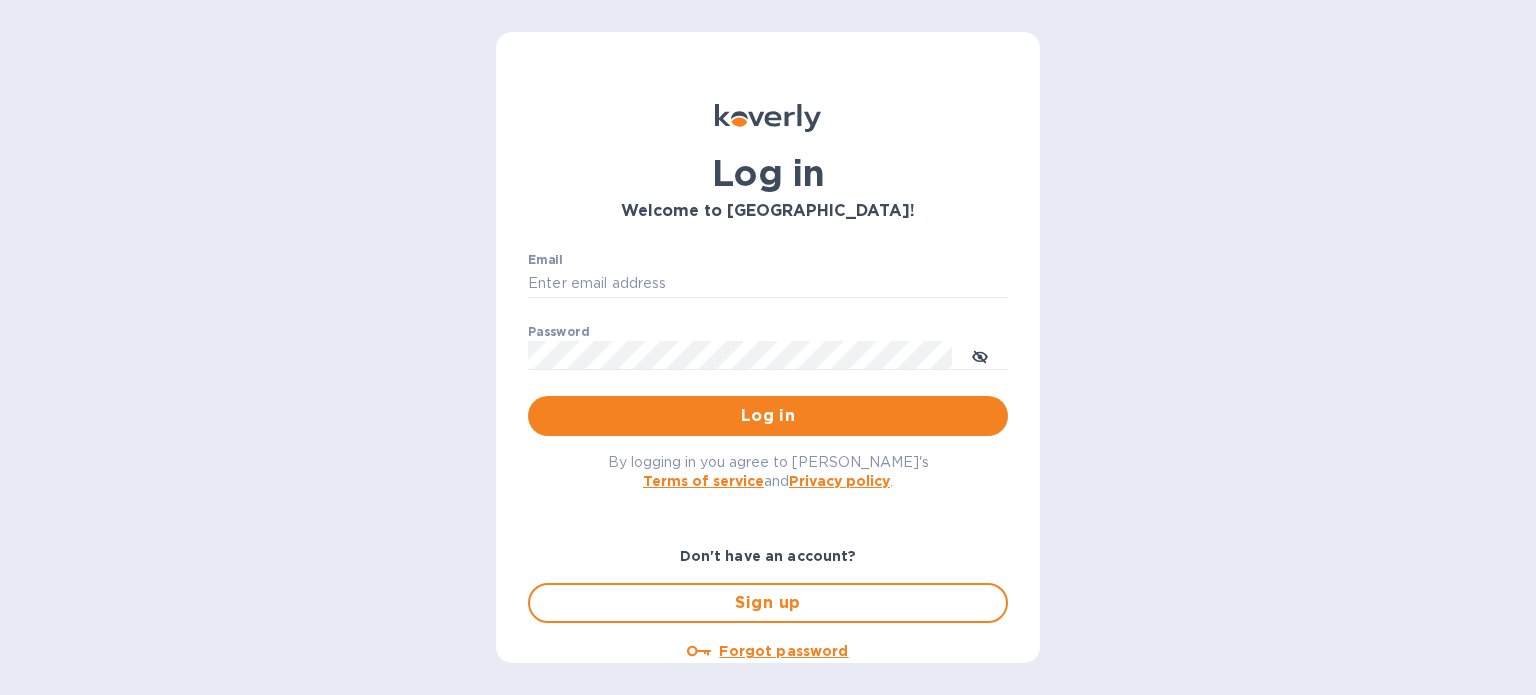 type on "[PERSON_NAME][EMAIL_ADDRESS][DOMAIN_NAME]" 